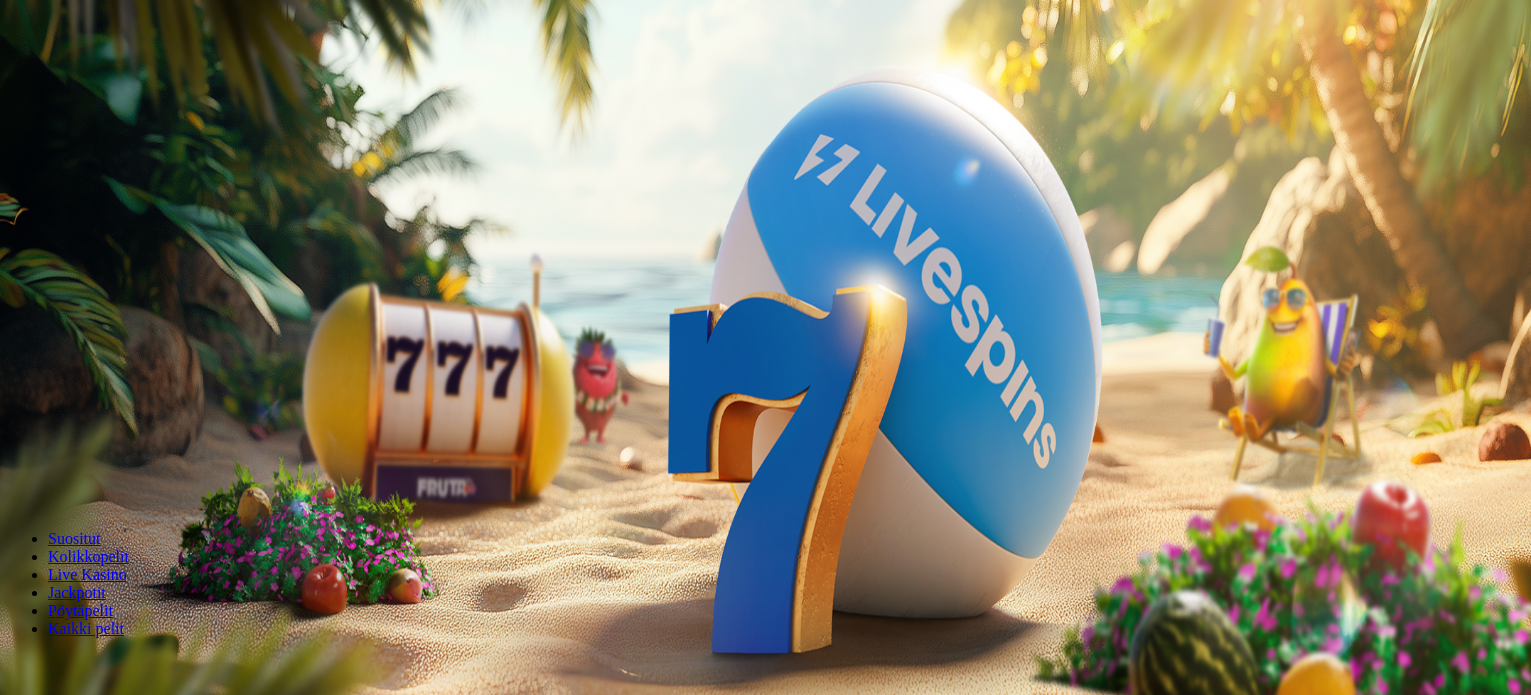 scroll, scrollTop: 0, scrollLeft: 0, axis: both 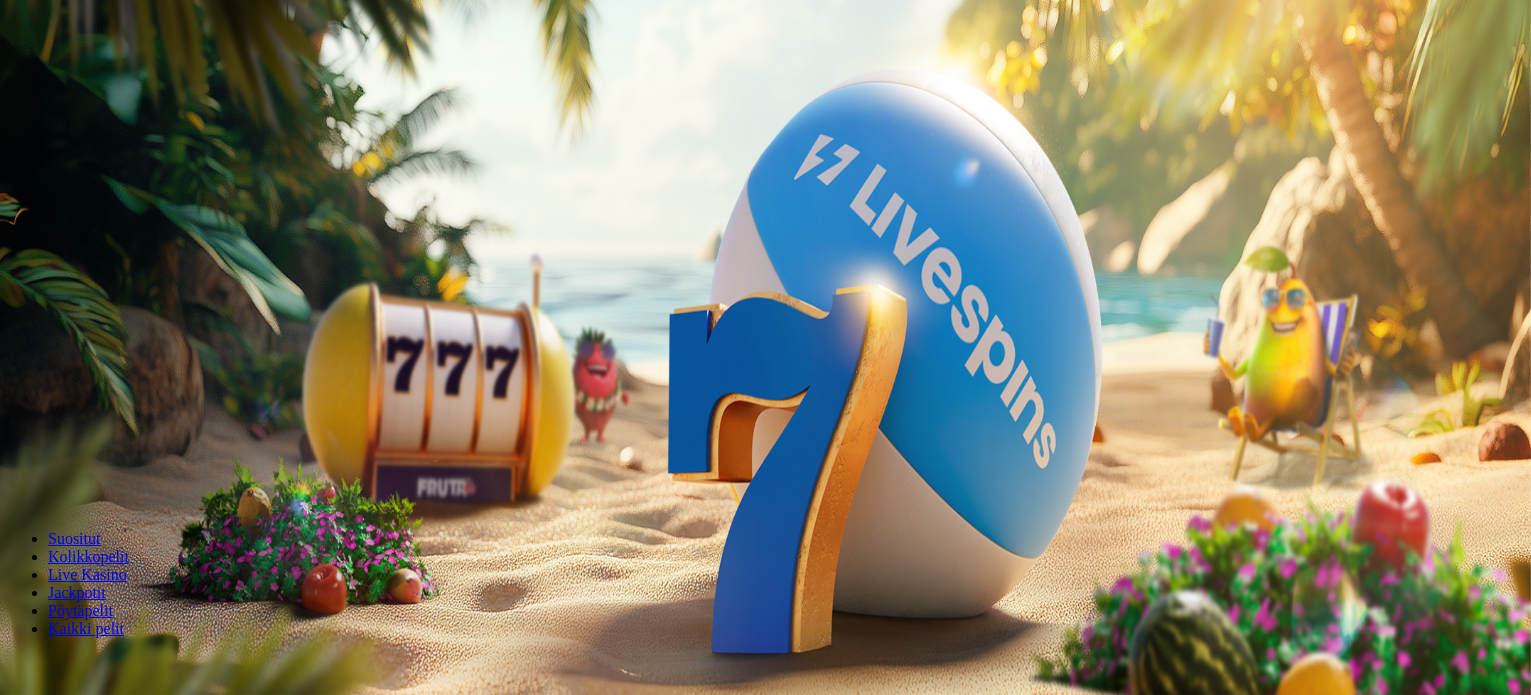 click on "Talleta ja pelaa" at bounding box center [60, 485] 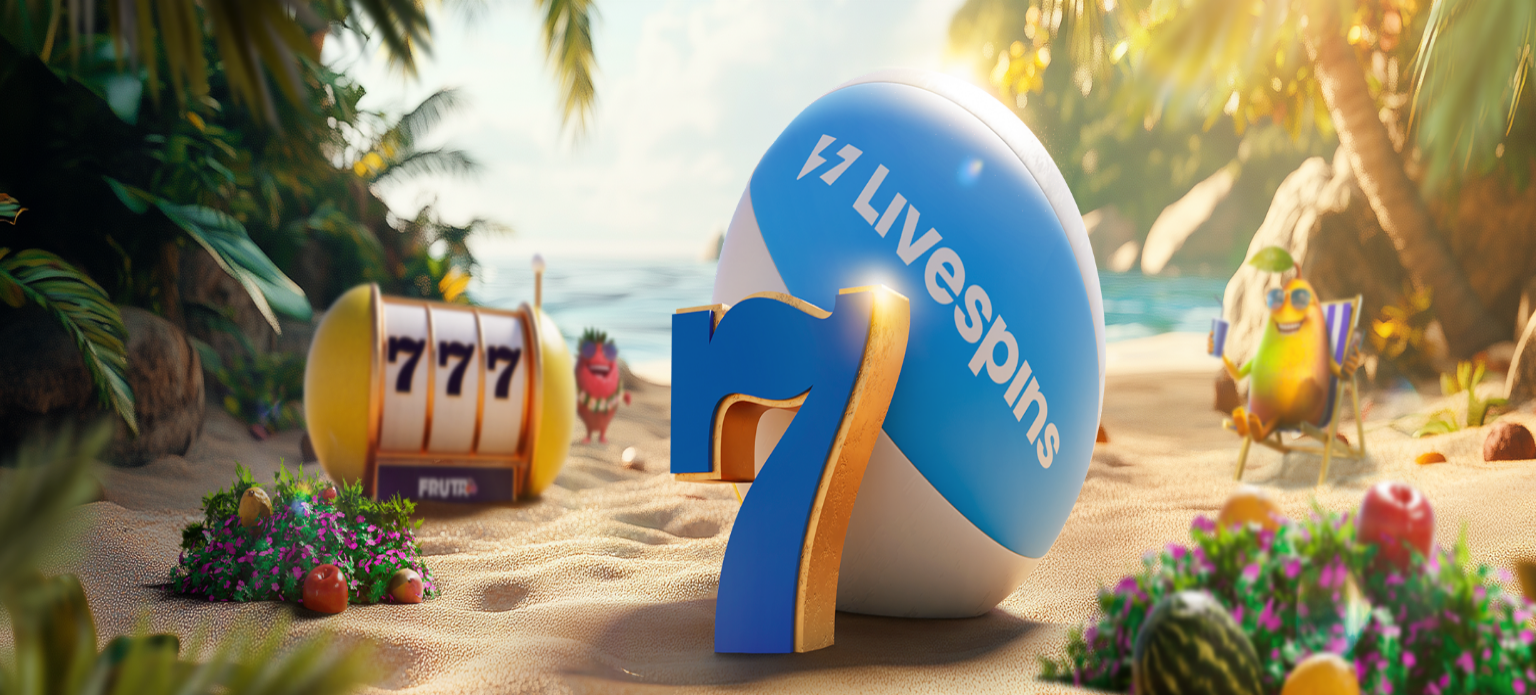 click on "Ymmärrän" at bounding box center (151, 5418) 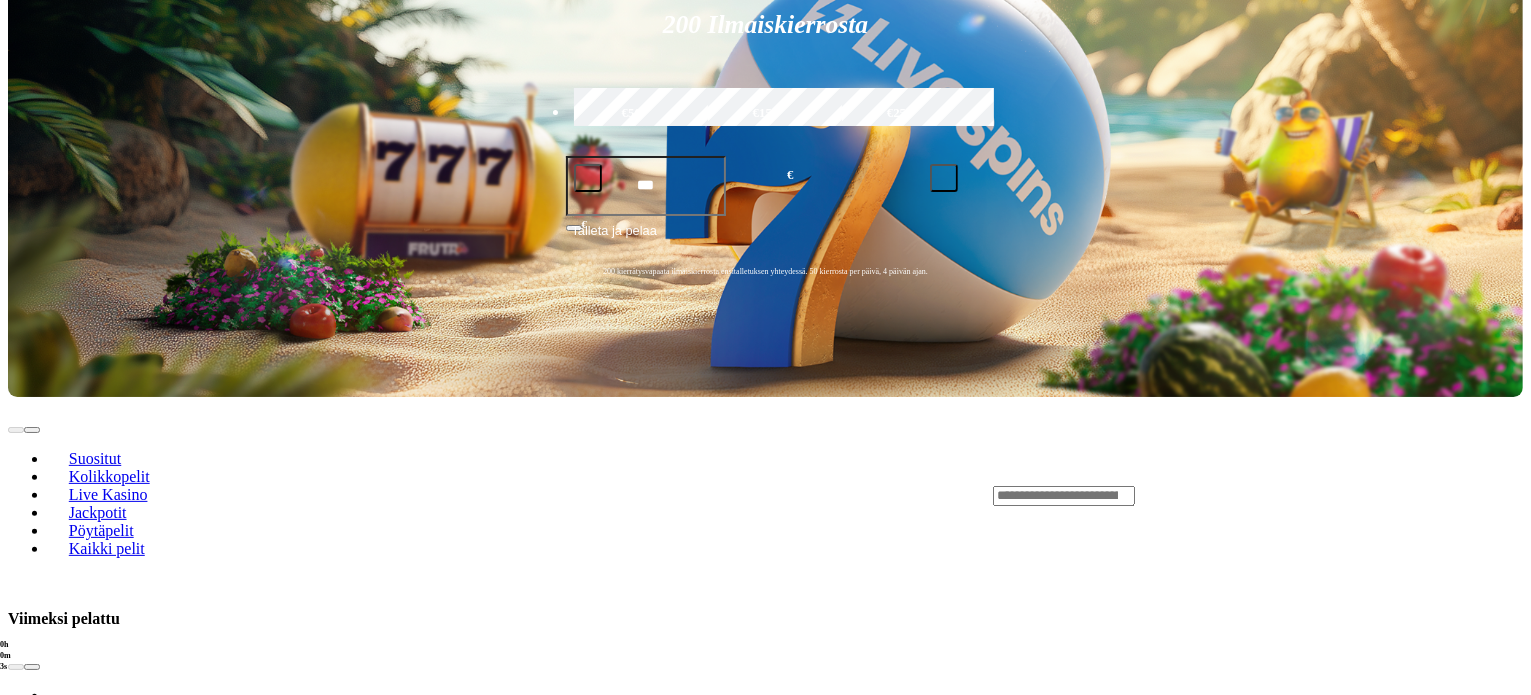 scroll, scrollTop: 500, scrollLeft: 0, axis: vertical 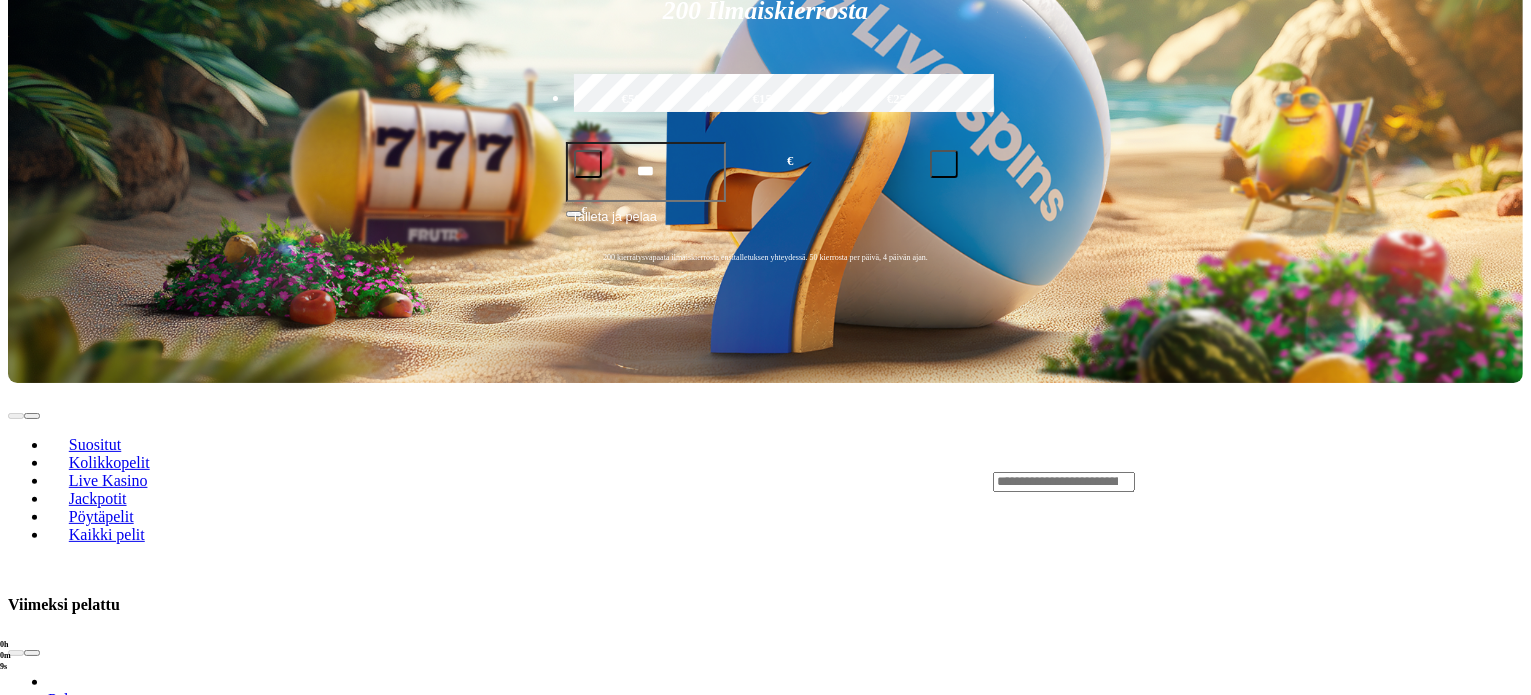 click on "Pelaa nyt" at bounding box center (77, 1856) 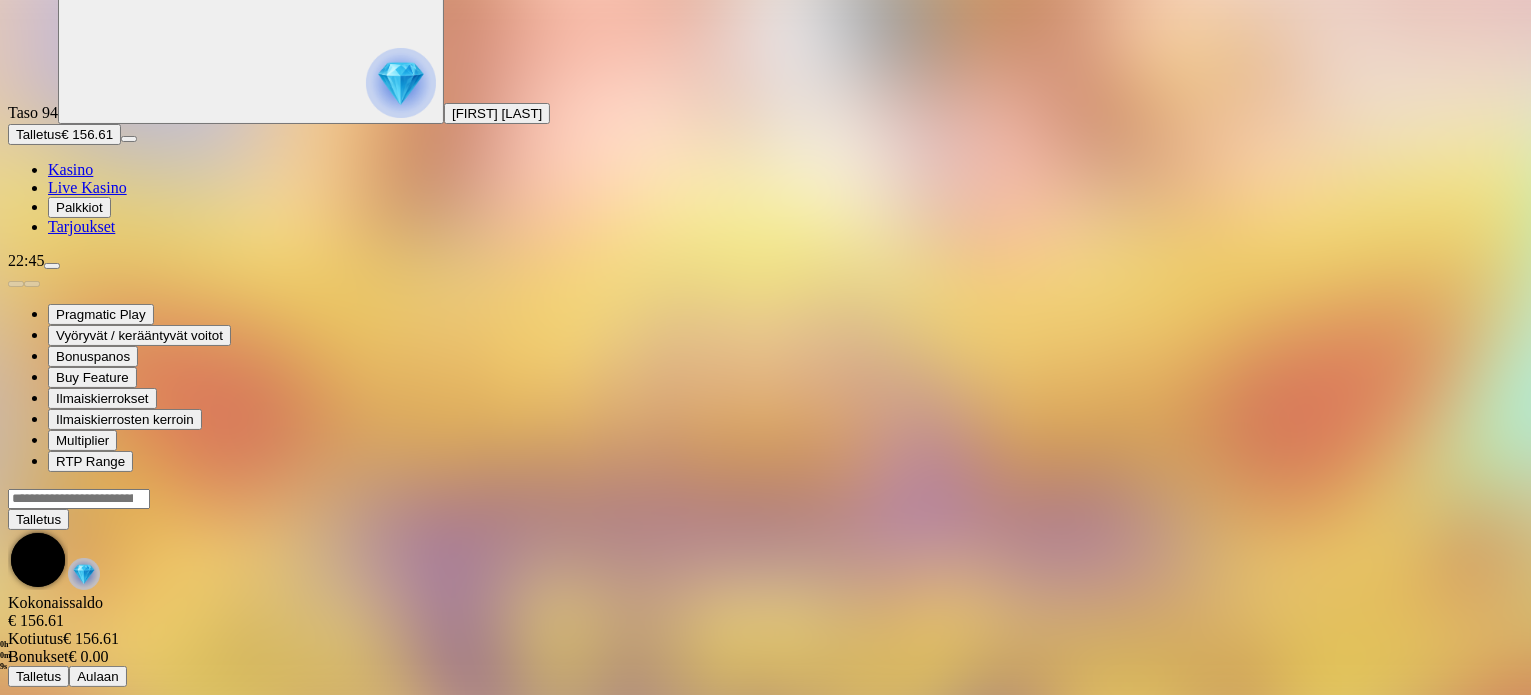 scroll, scrollTop: 0, scrollLeft: 0, axis: both 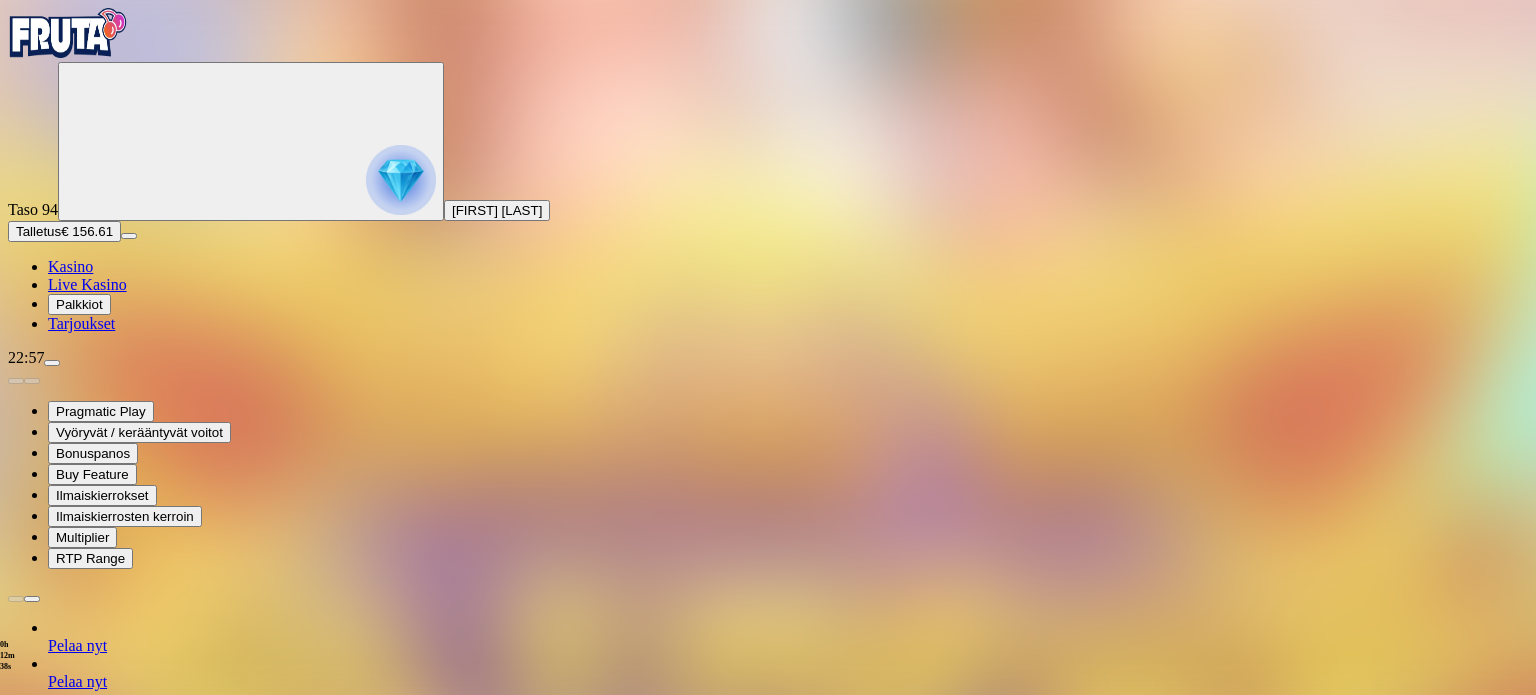 click on "Talletus" at bounding box center (38, 231) 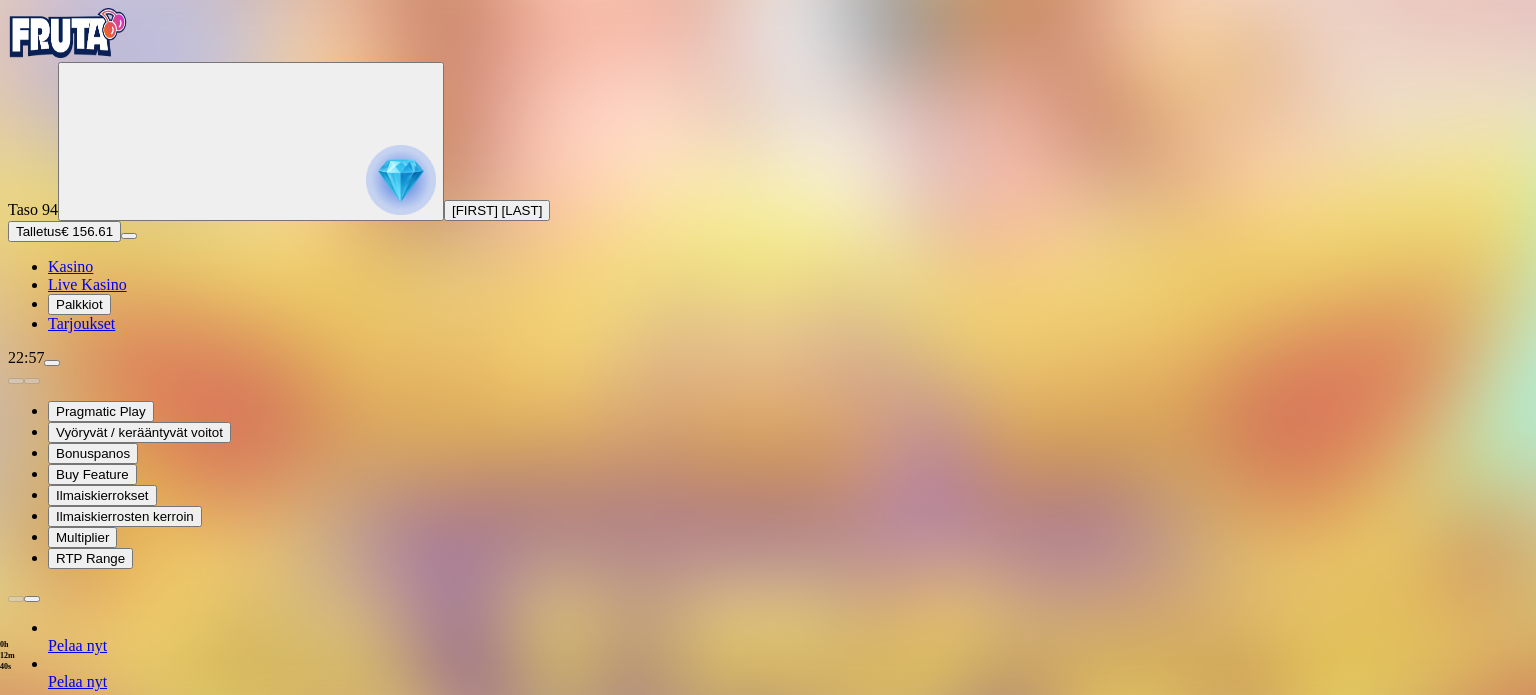 click on "€150" at bounding box center [214, 1374] 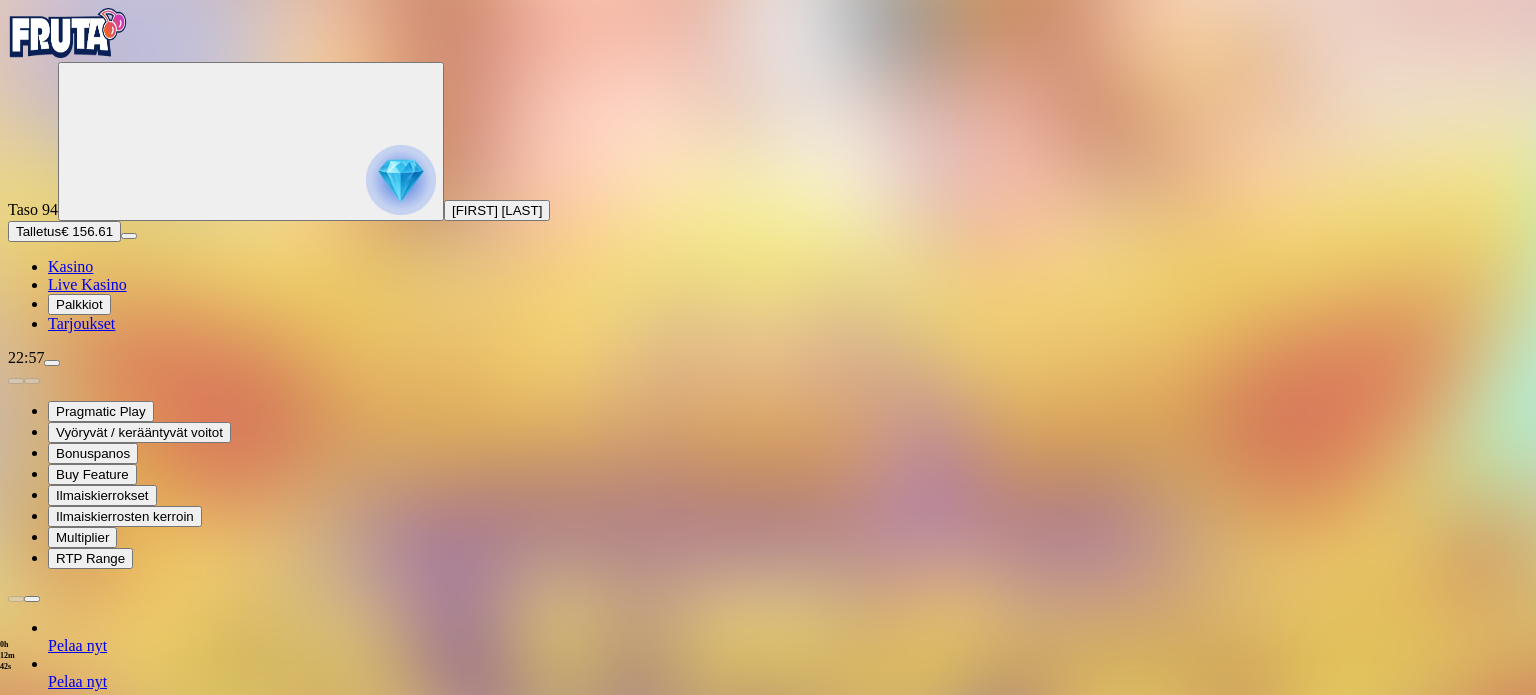 click on "TALLETA JA PELAA" at bounding box center [76, 1494] 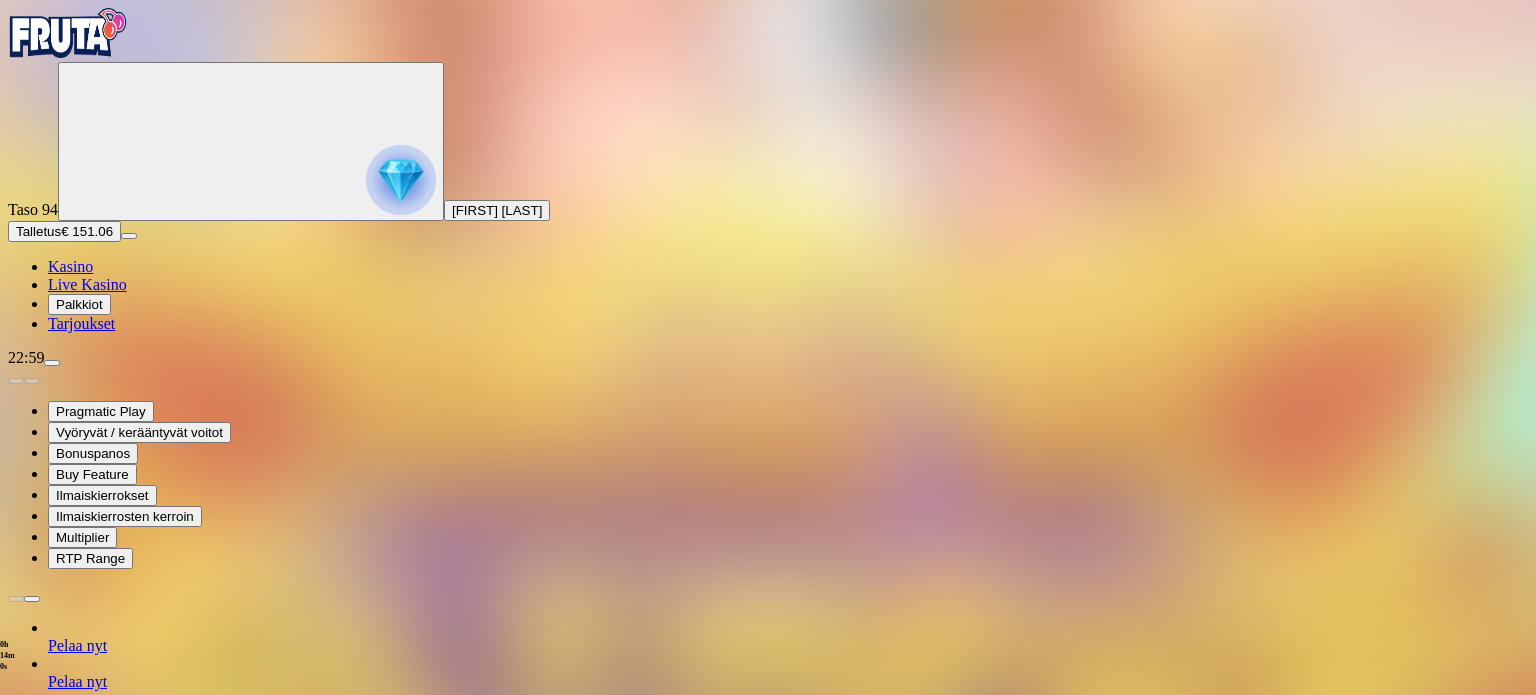 click at bounding box center (16, 1368) 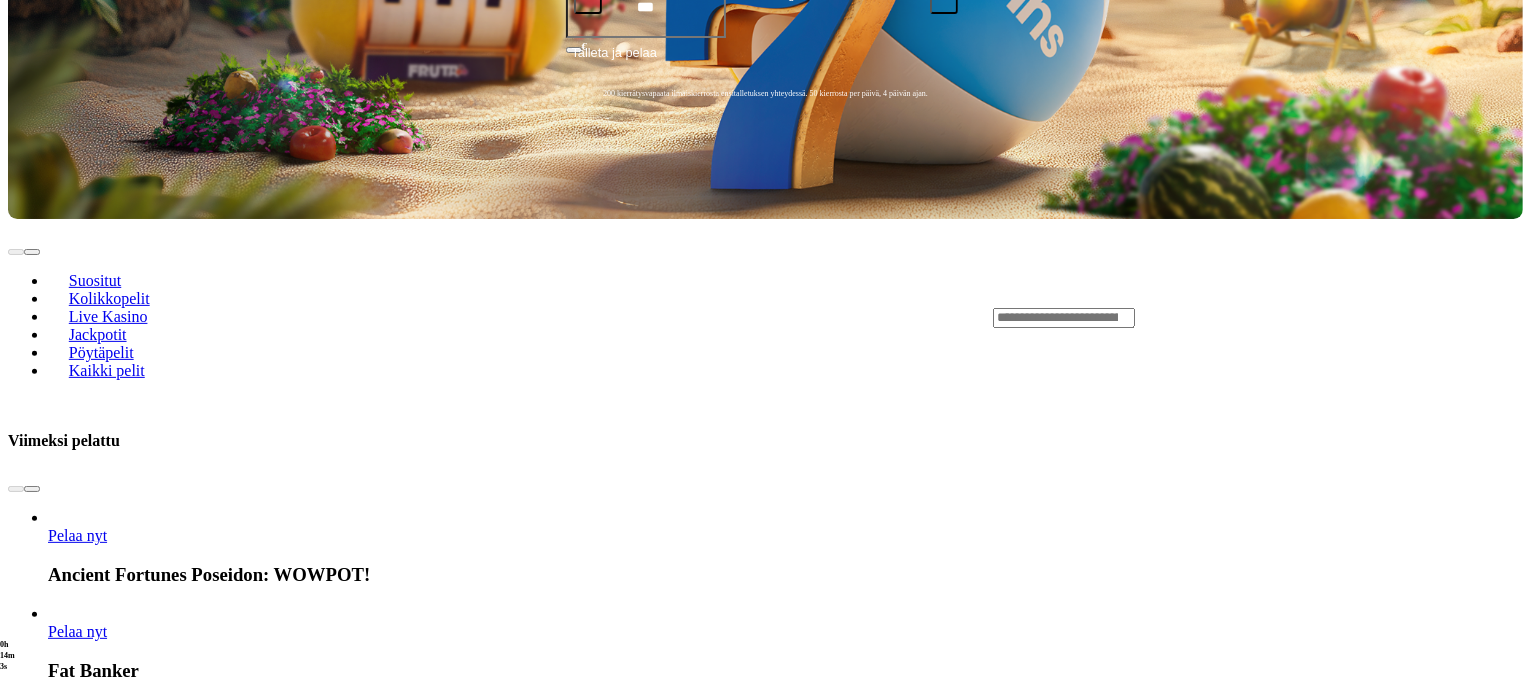 scroll, scrollTop: 700, scrollLeft: 0, axis: vertical 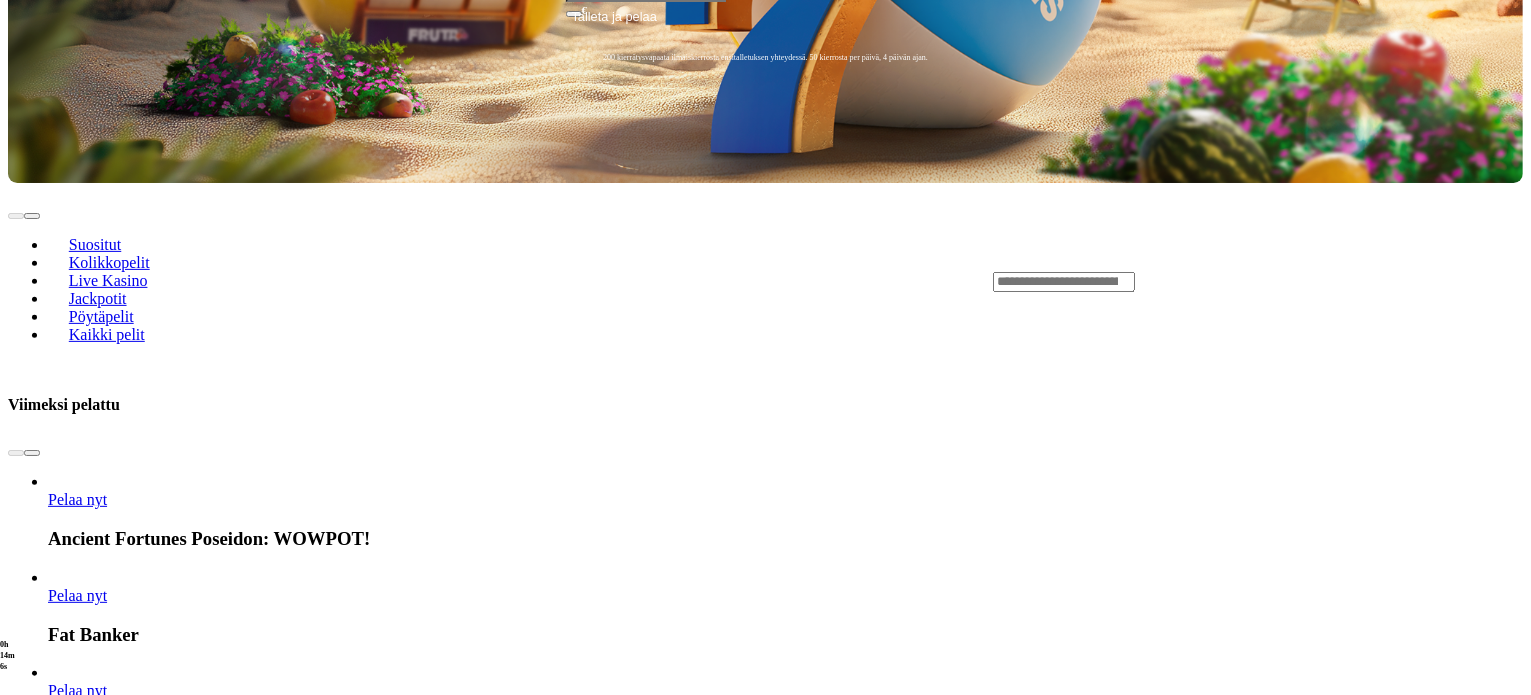 click at bounding box center [49, 2823] 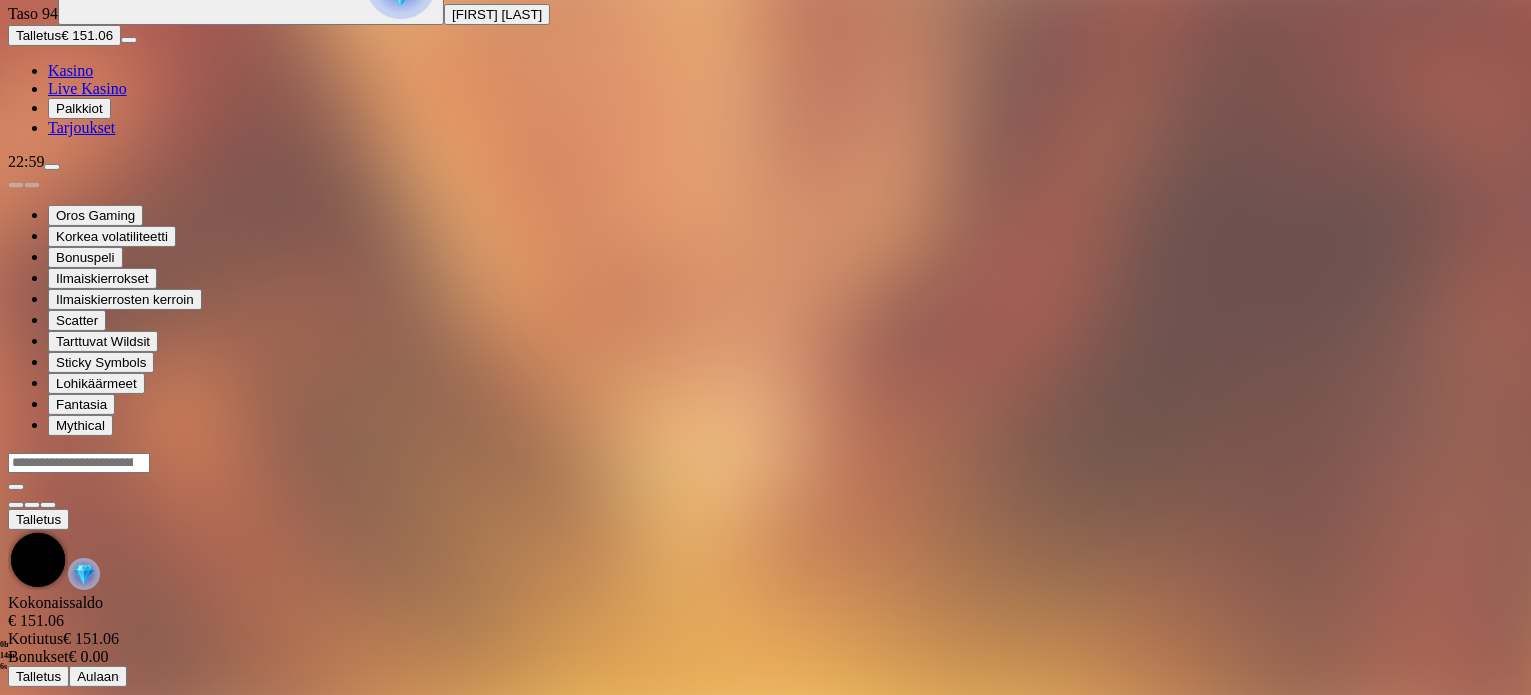 scroll, scrollTop: 0, scrollLeft: 0, axis: both 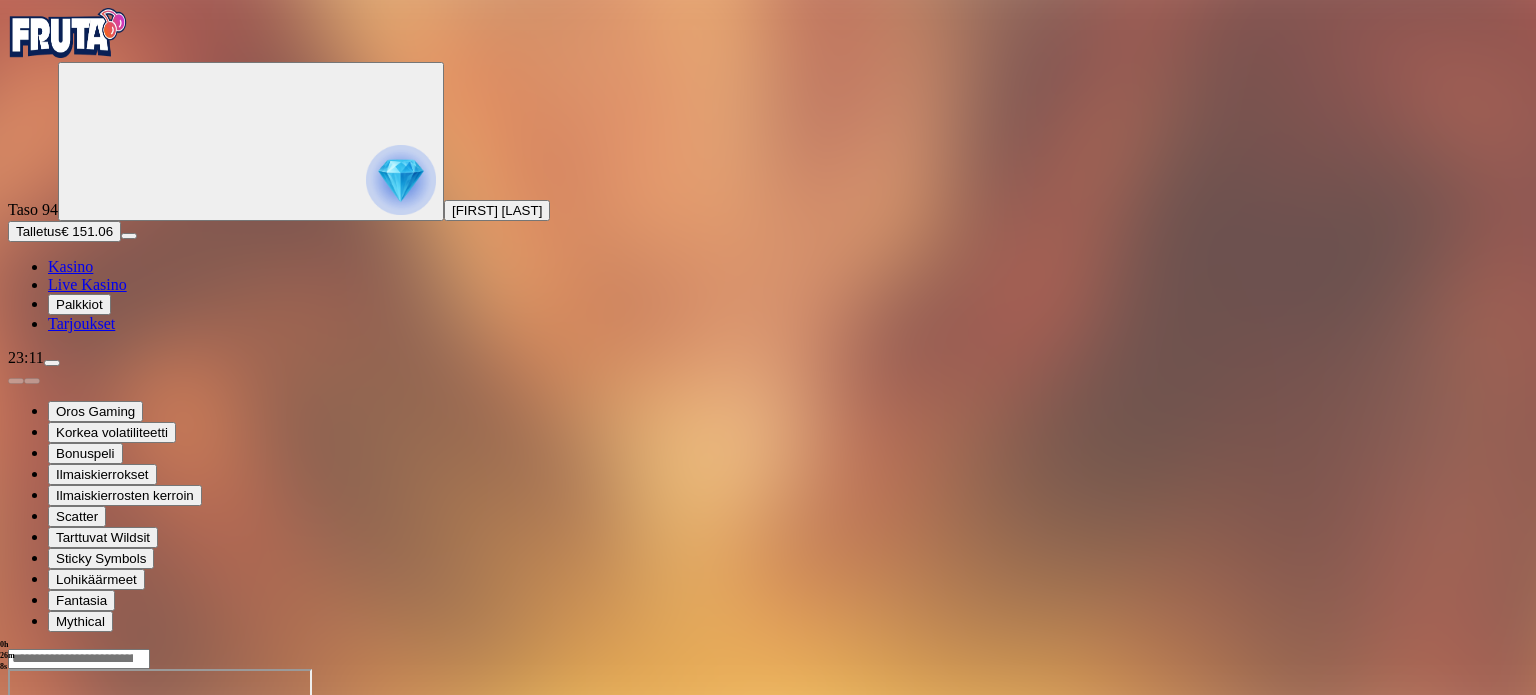 click on "Talletus" at bounding box center (38, 231) 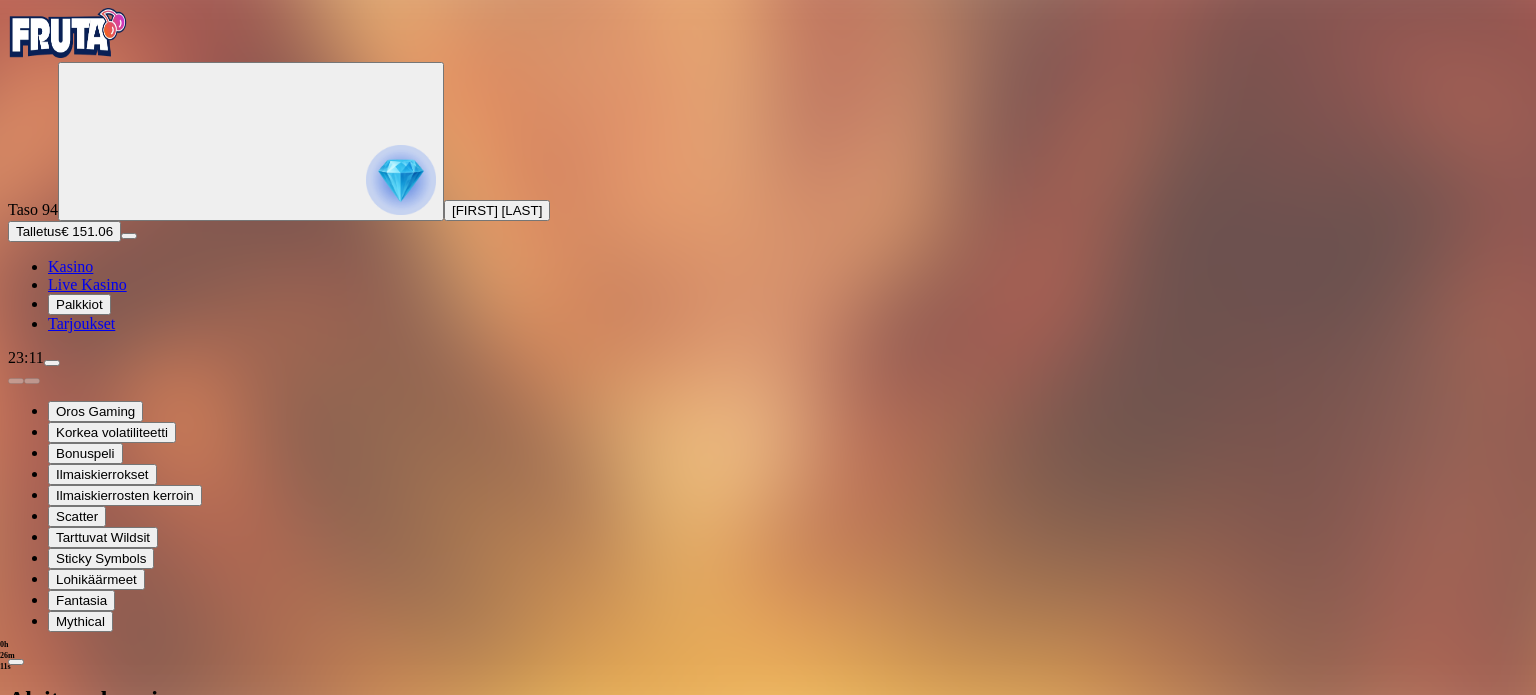 click on "TALLETA JA PELAA" at bounding box center [76, 967] 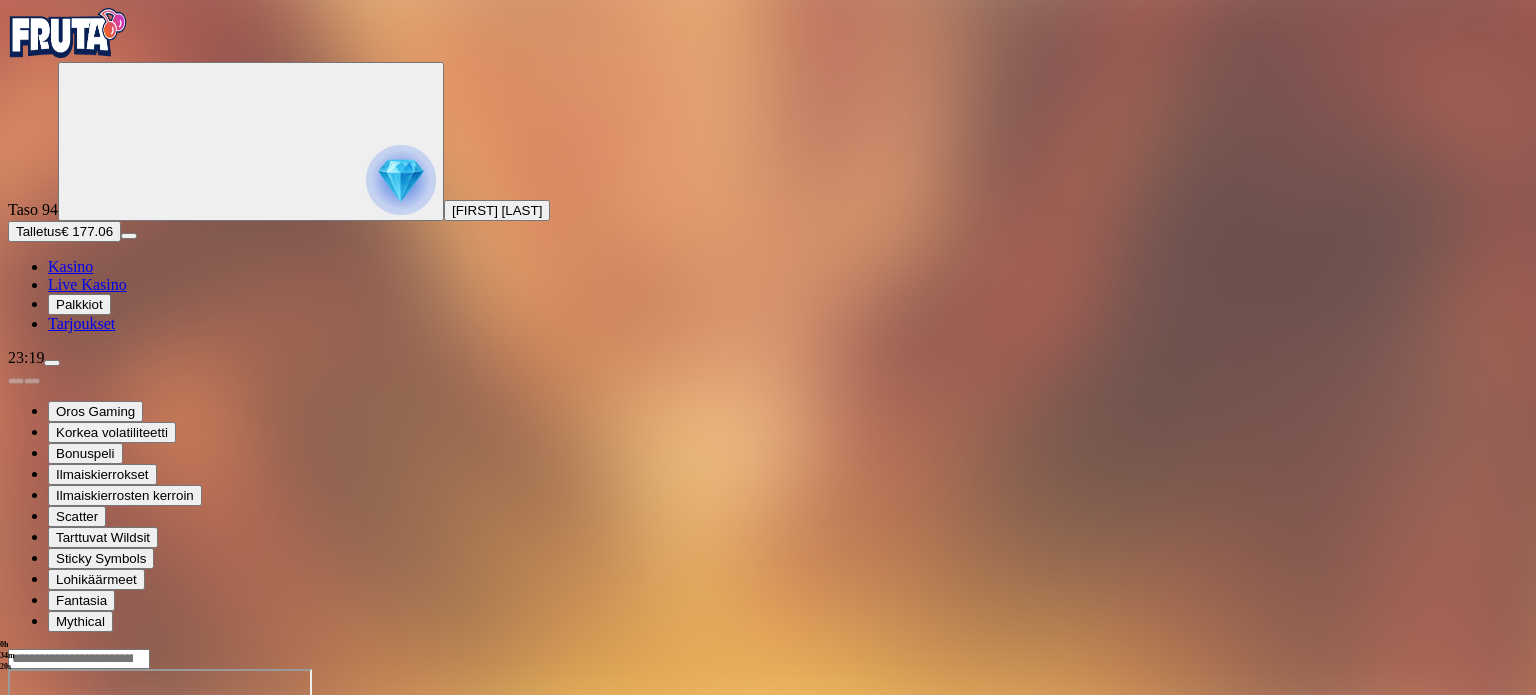 click at bounding box center [16, 841] 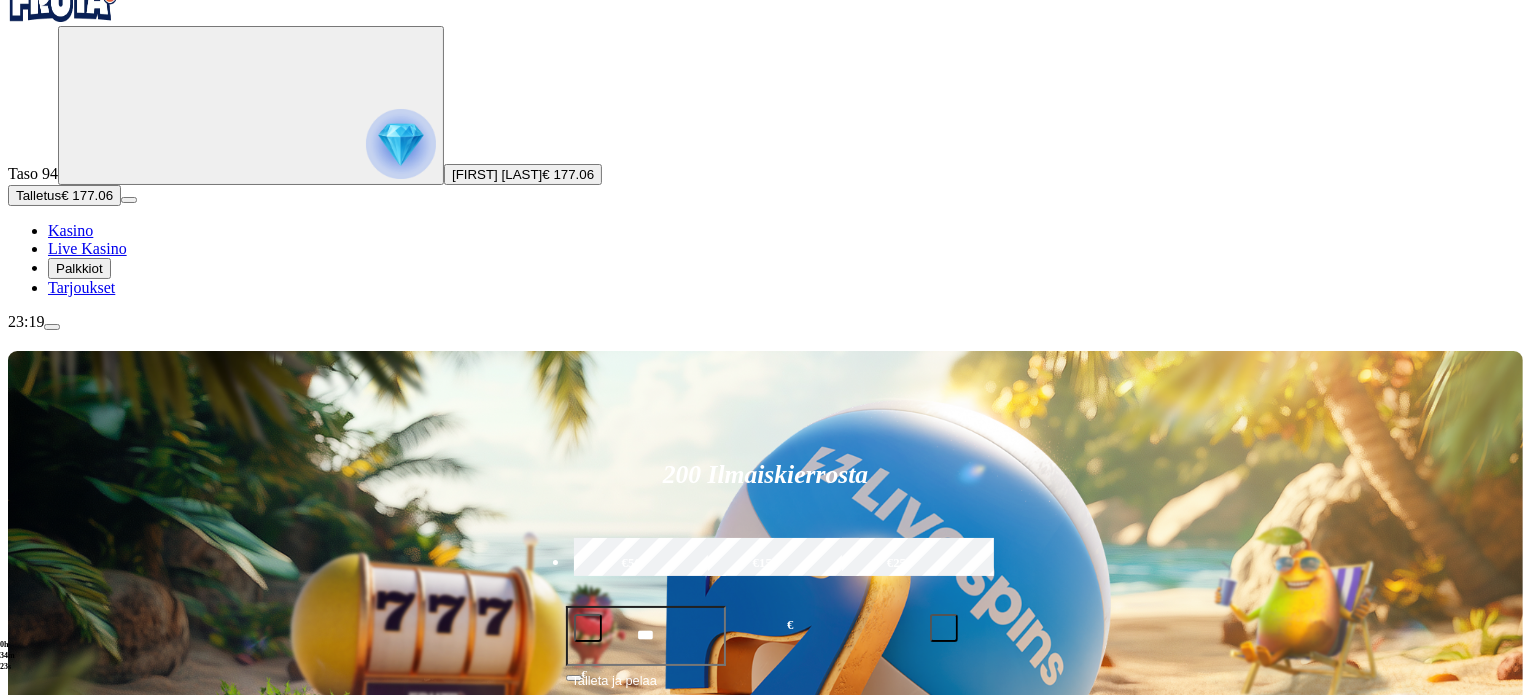 scroll, scrollTop: 200, scrollLeft: 0, axis: vertical 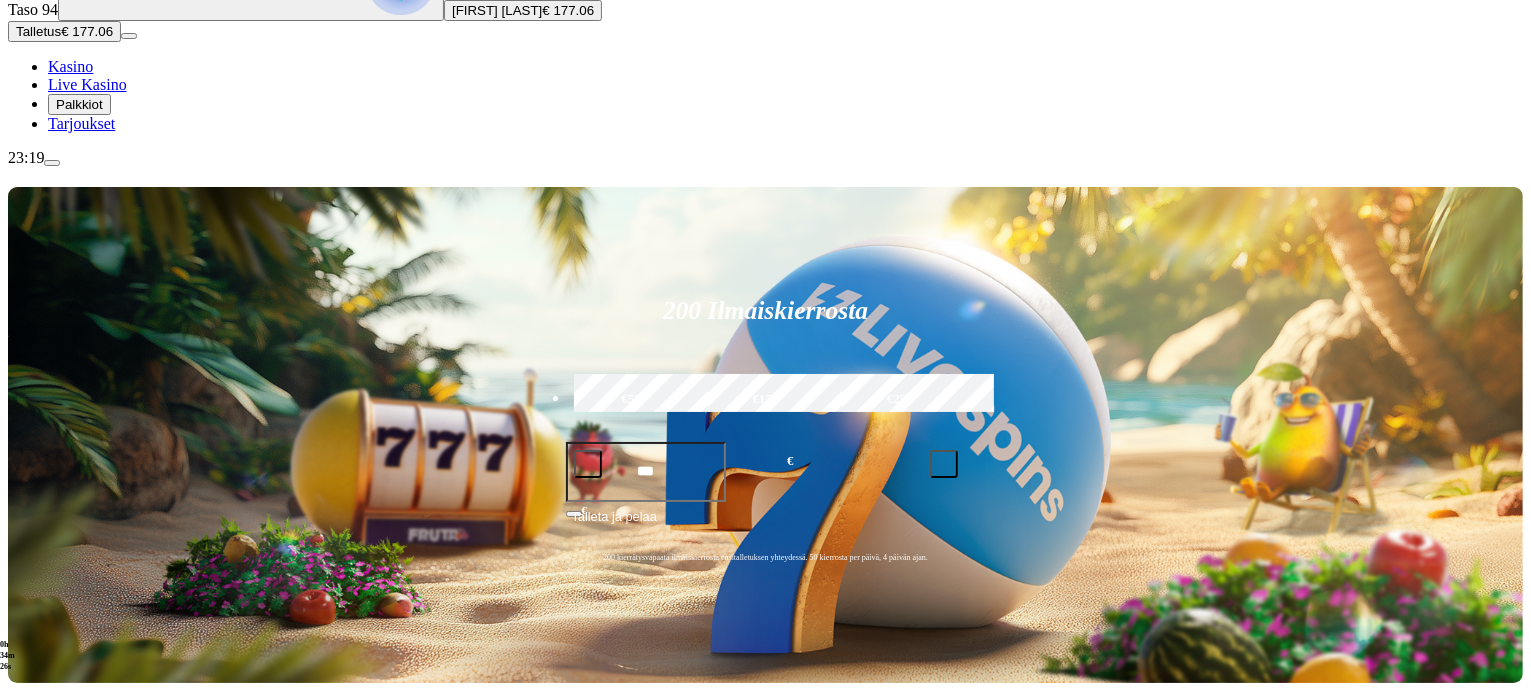 click on "Pelaa nyt" at bounding box center [77, 1477] 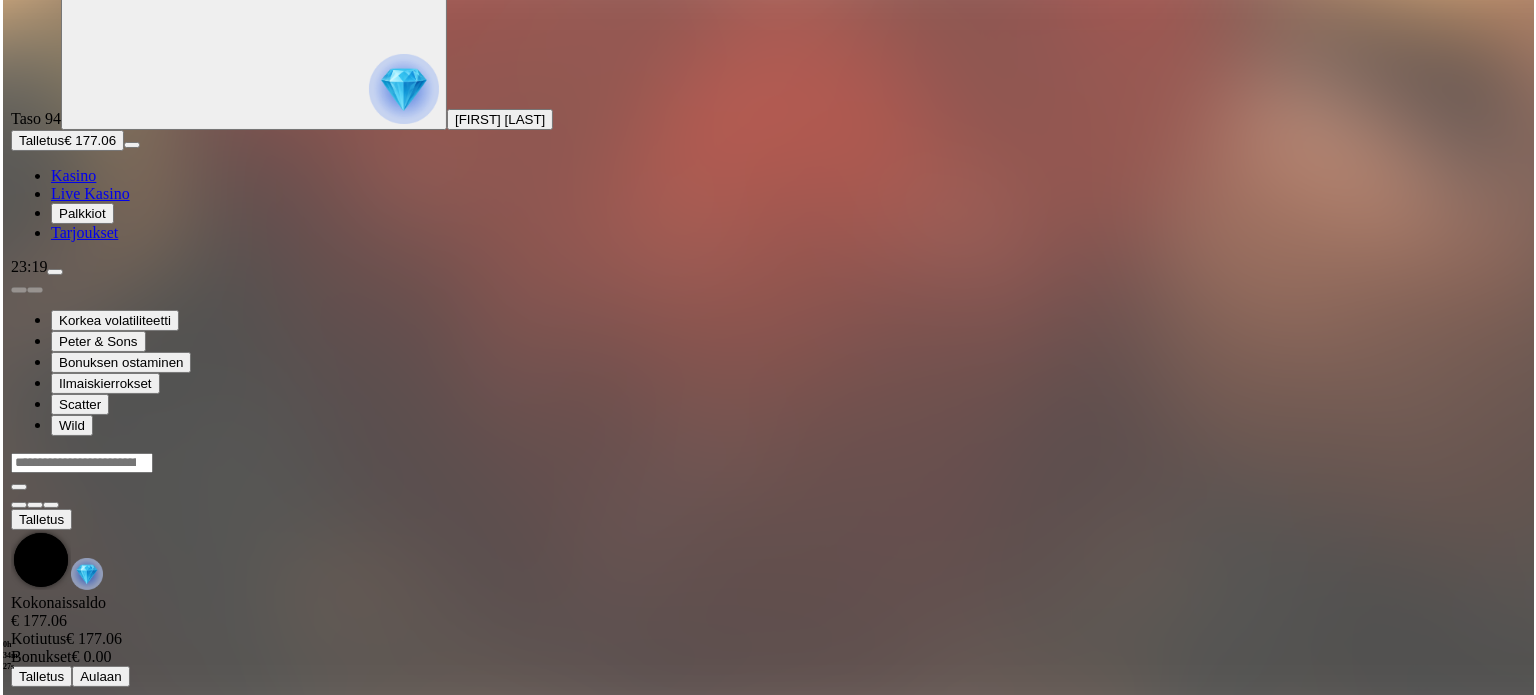 scroll, scrollTop: 0, scrollLeft: 0, axis: both 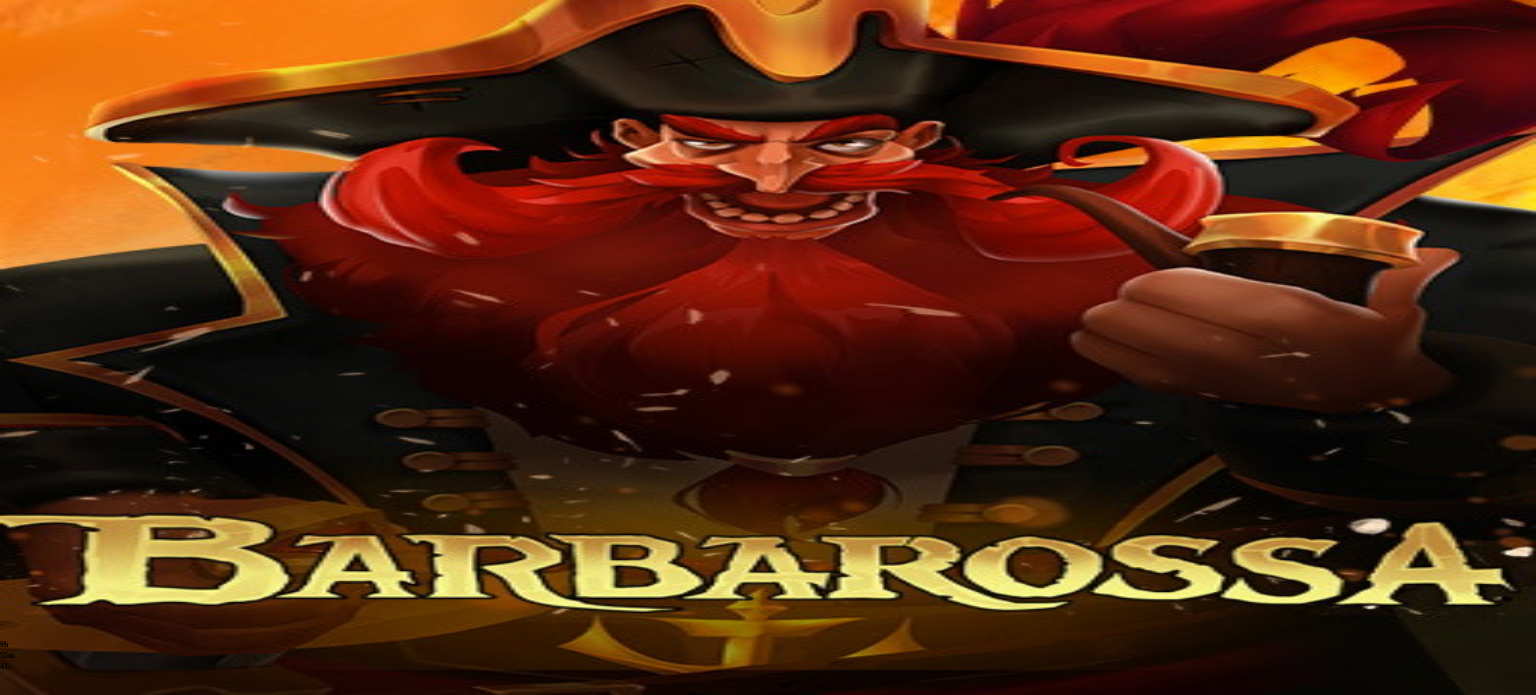 click at bounding box center [16, 668] 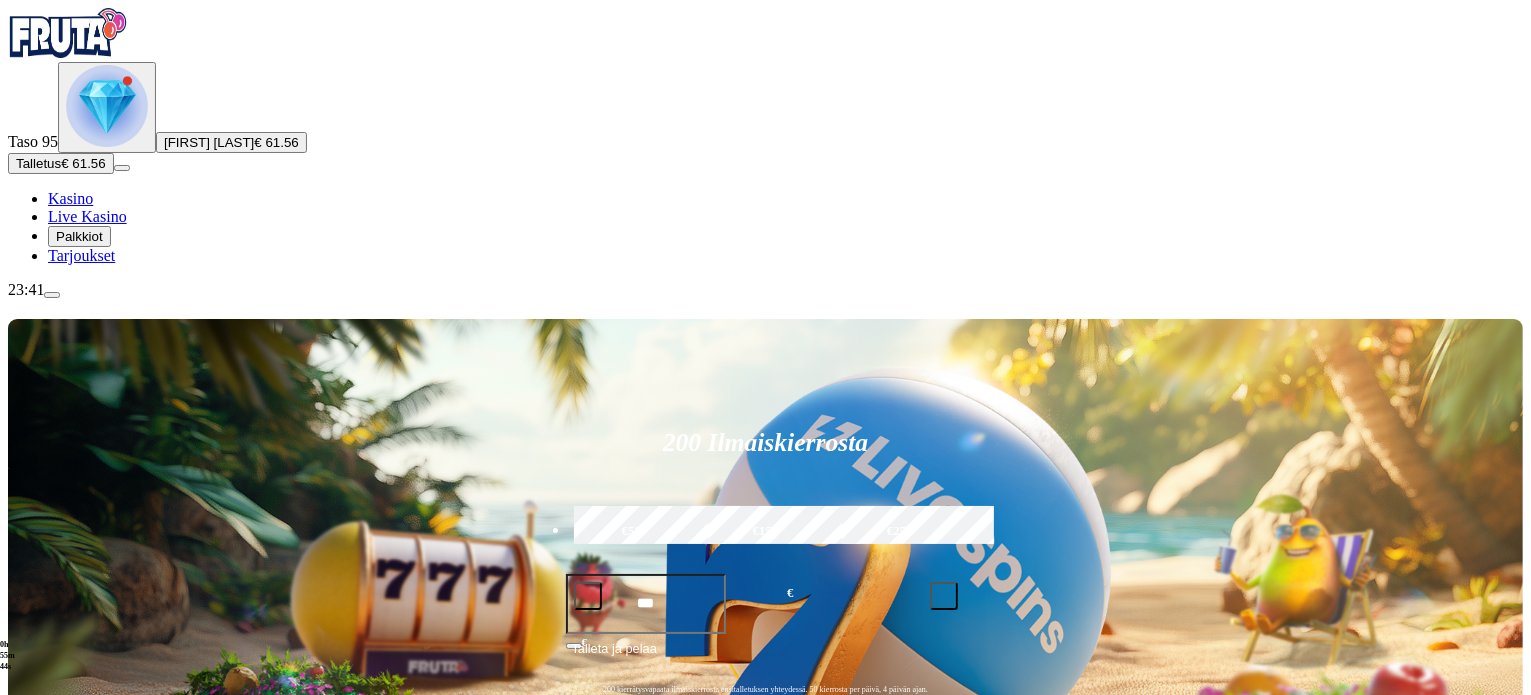 click on "Live Kasino" at bounding box center (87, 216) 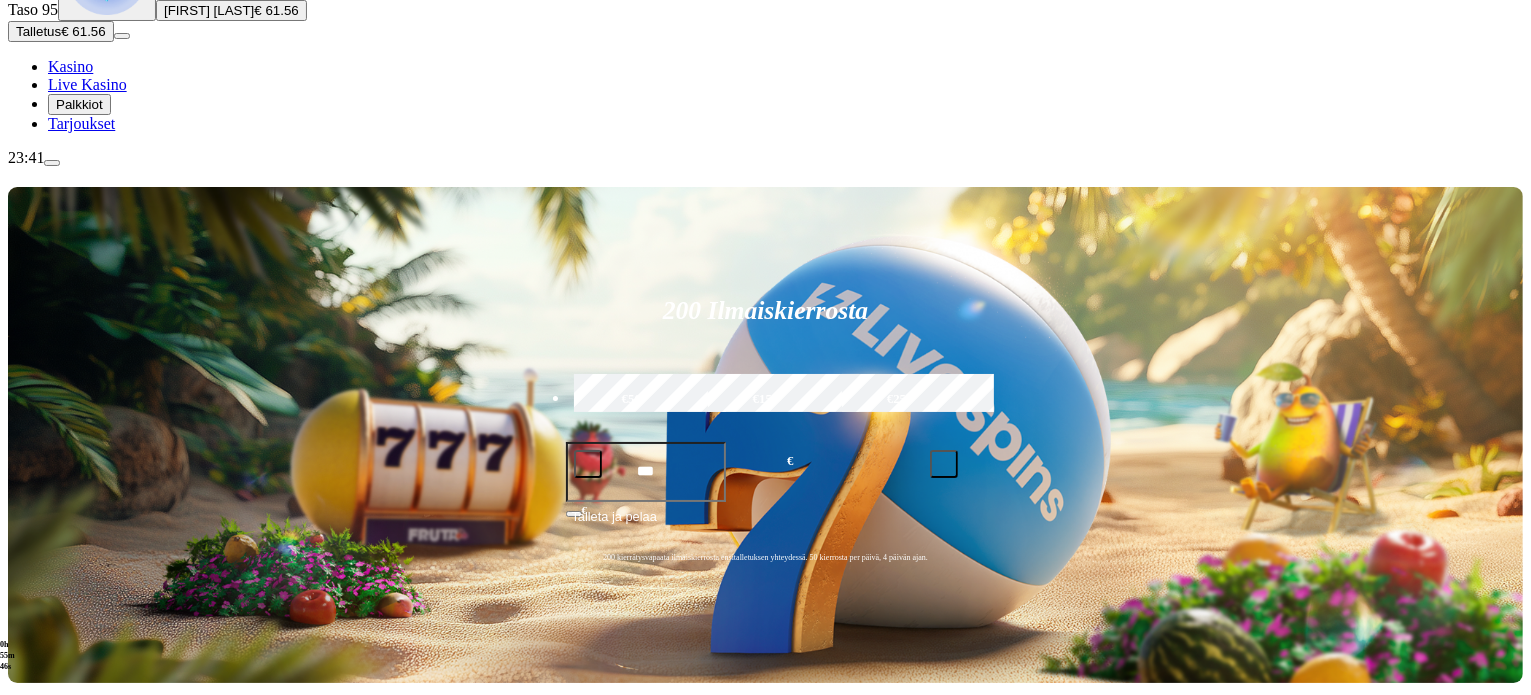 scroll, scrollTop: 200, scrollLeft: 0, axis: vertical 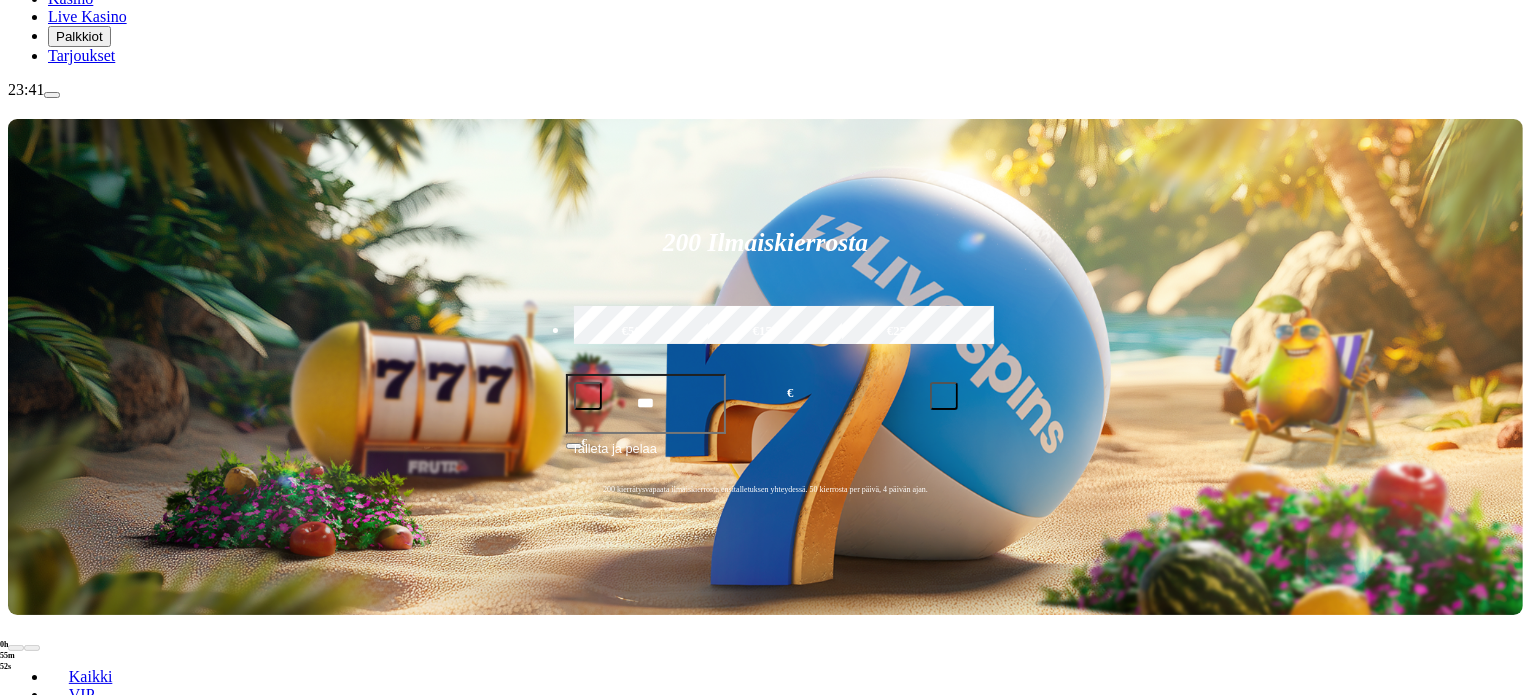 click on "Pelaa nyt" at bounding box center [77, 1027] 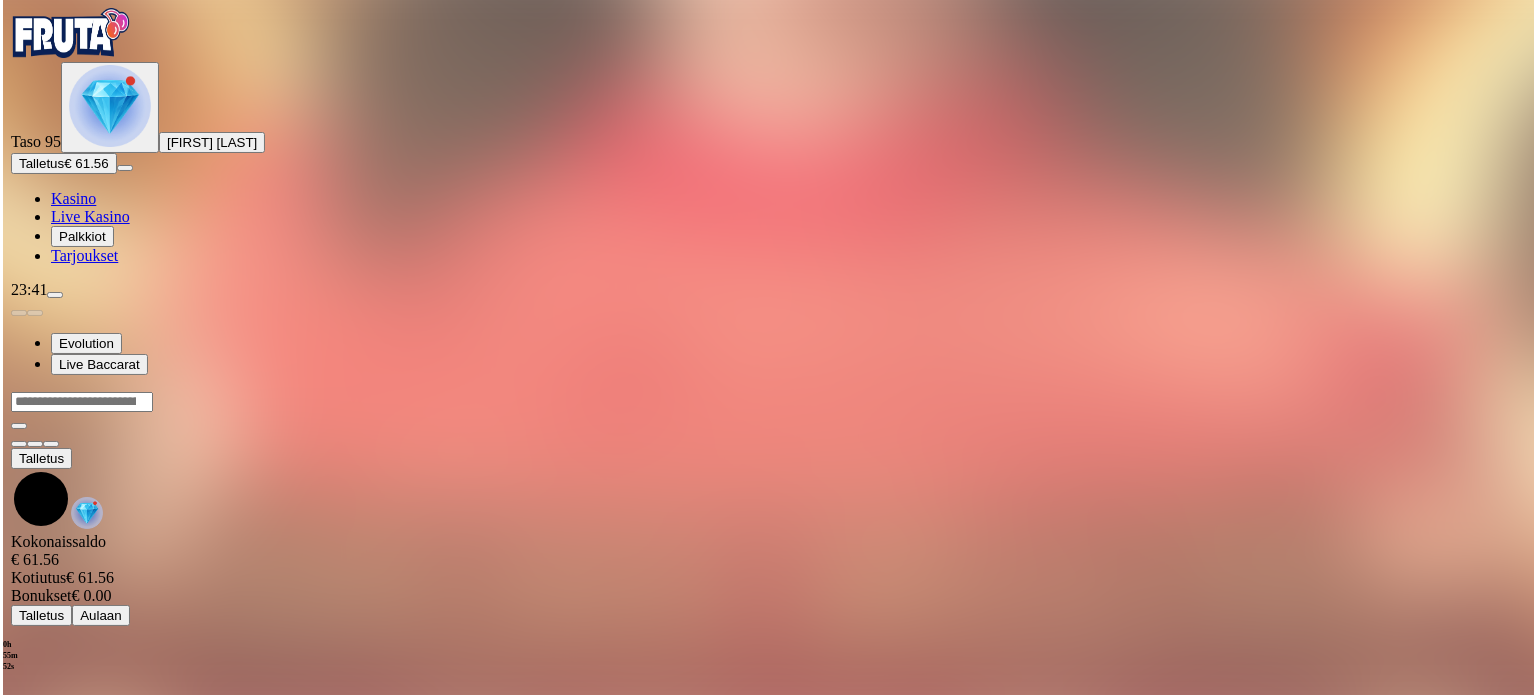 scroll, scrollTop: 0, scrollLeft: 0, axis: both 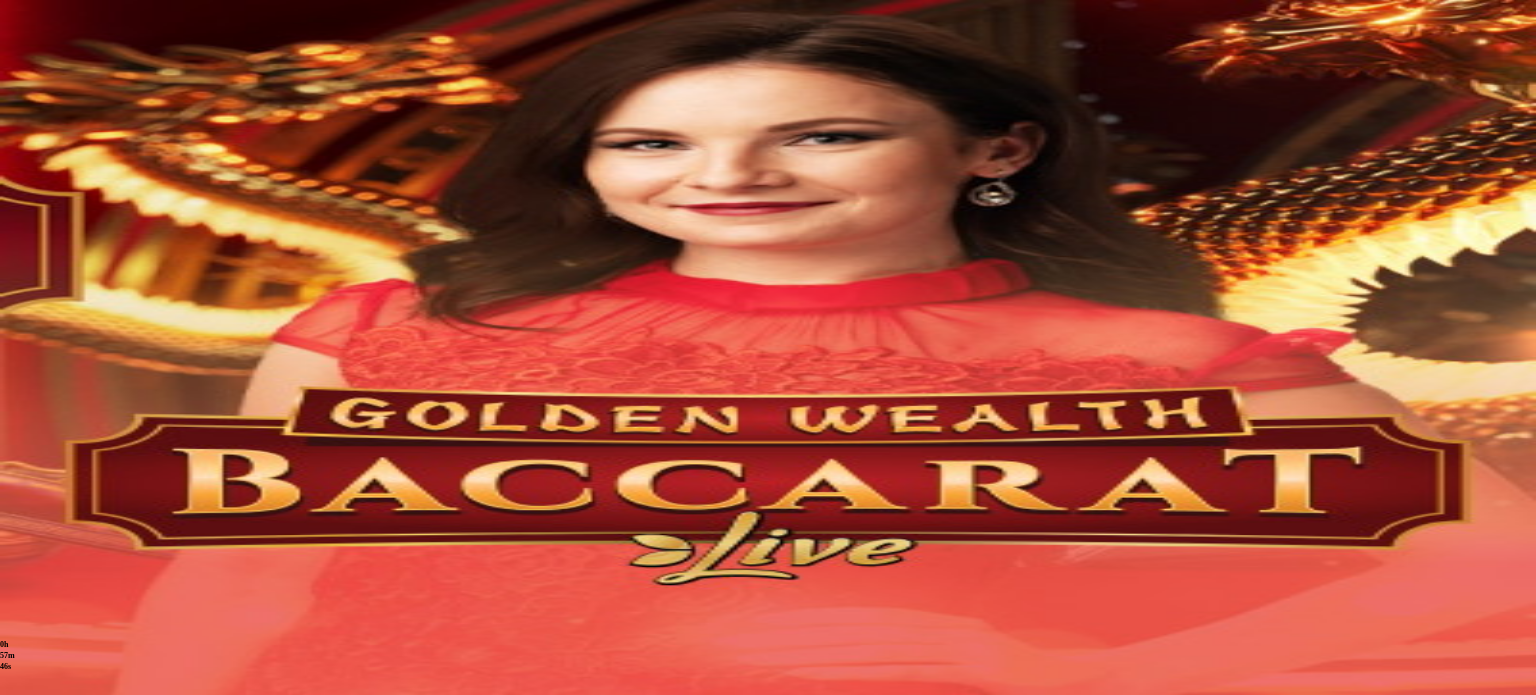 click at bounding box center [16, 584] 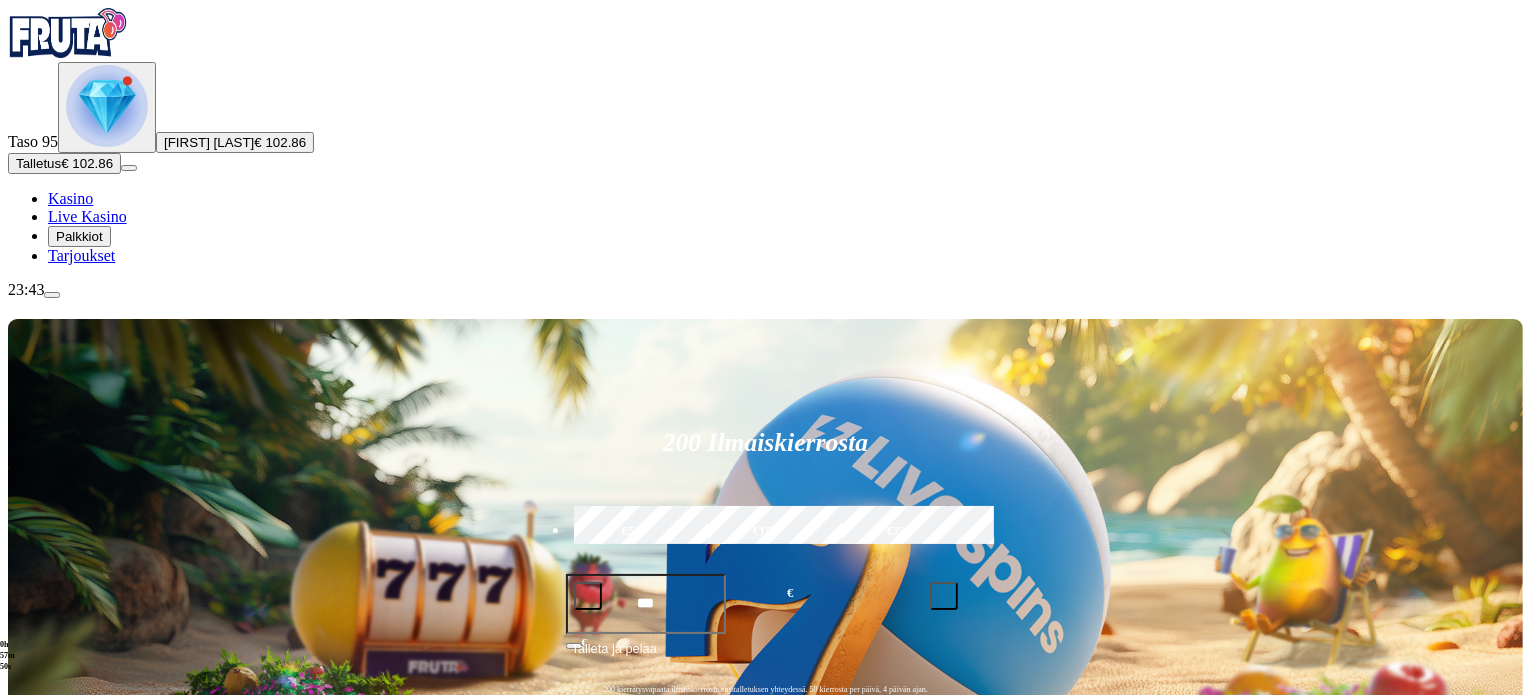 click on "Kasino" at bounding box center (70, 198) 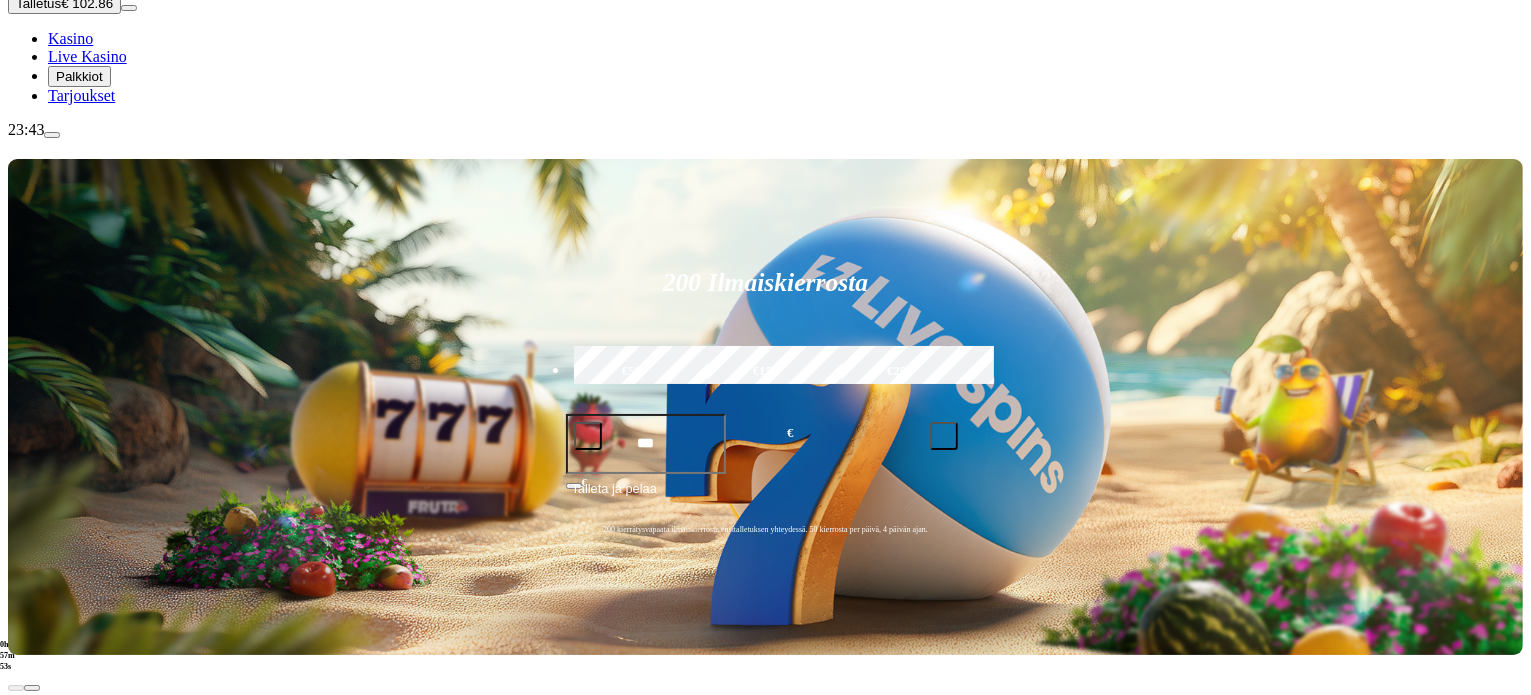 scroll, scrollTop: 200, scrollLeft: 0, axis: vertical 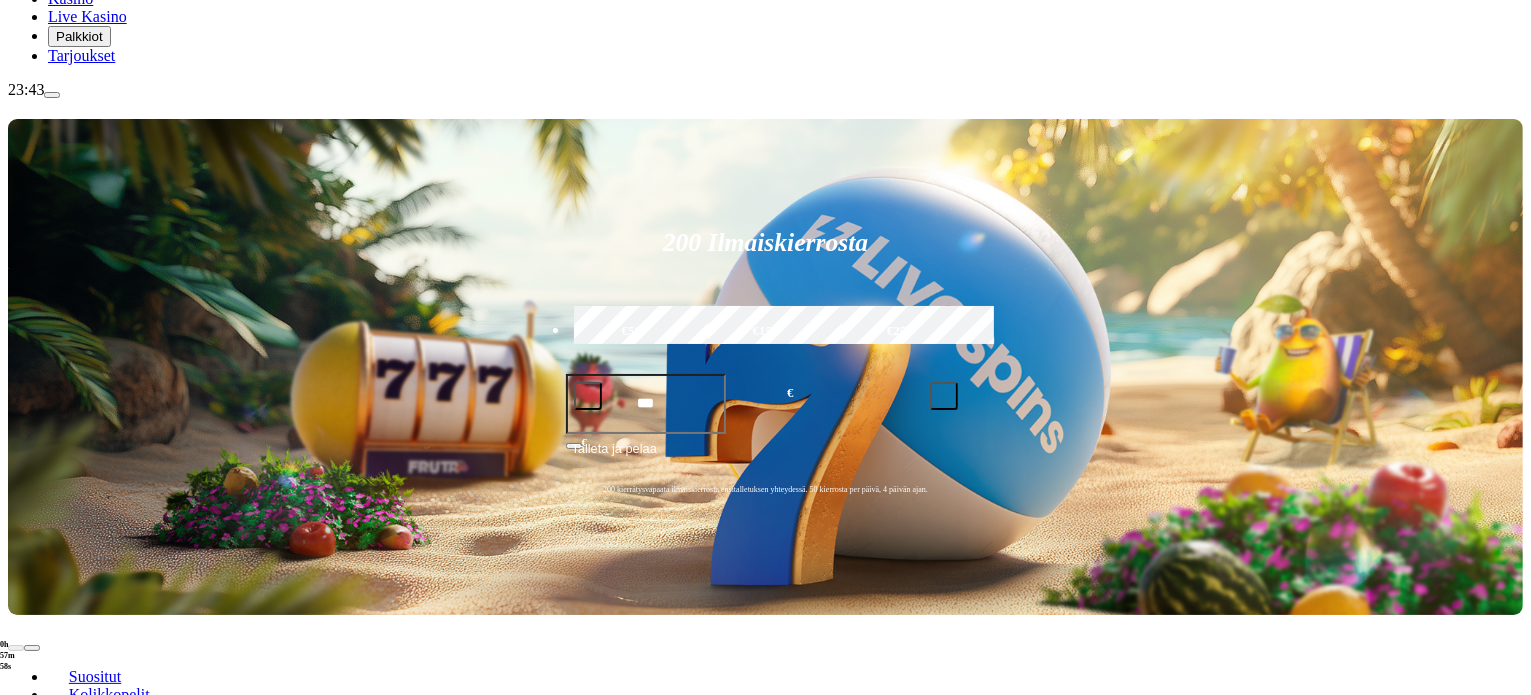 click on "Pelaa nyt" at bounding box center [77, 1218] 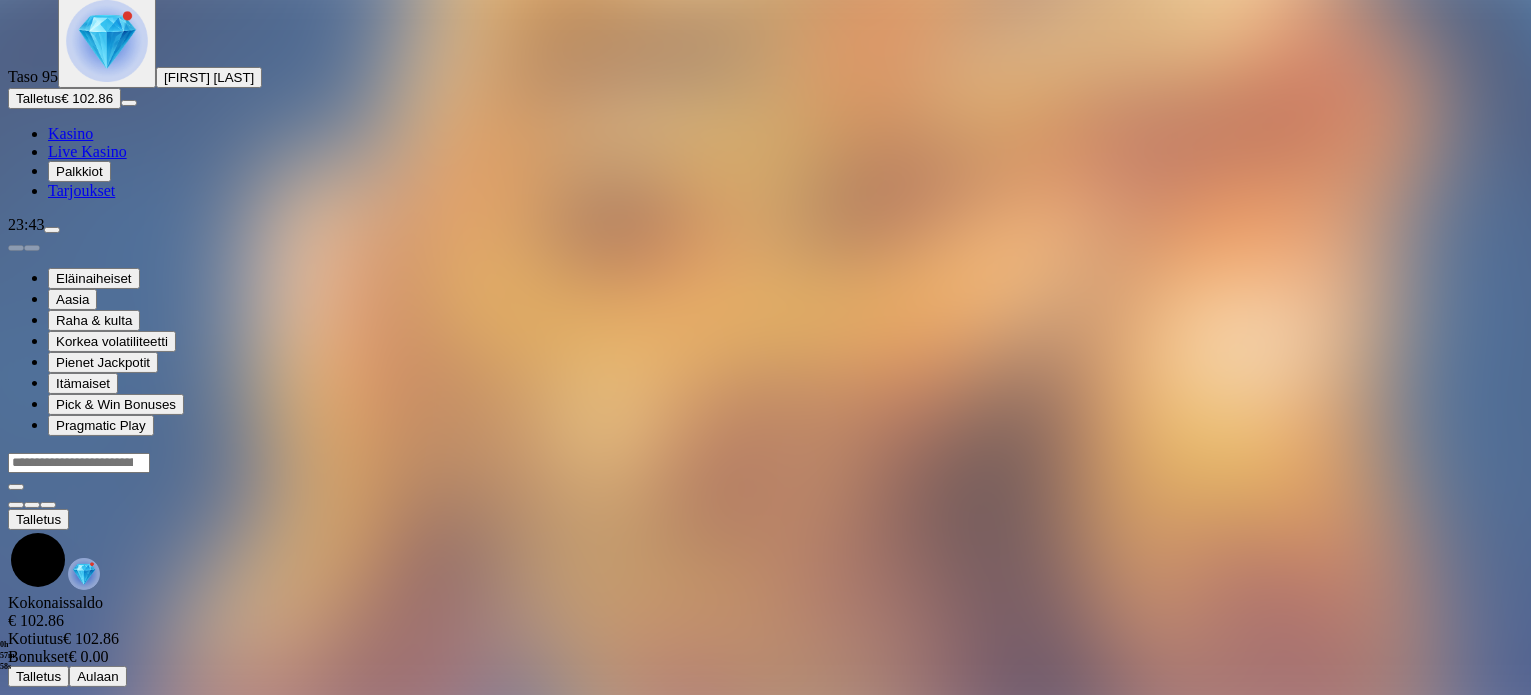 scroll, scrollTop: 0, scrollLeft: 0, axis: both 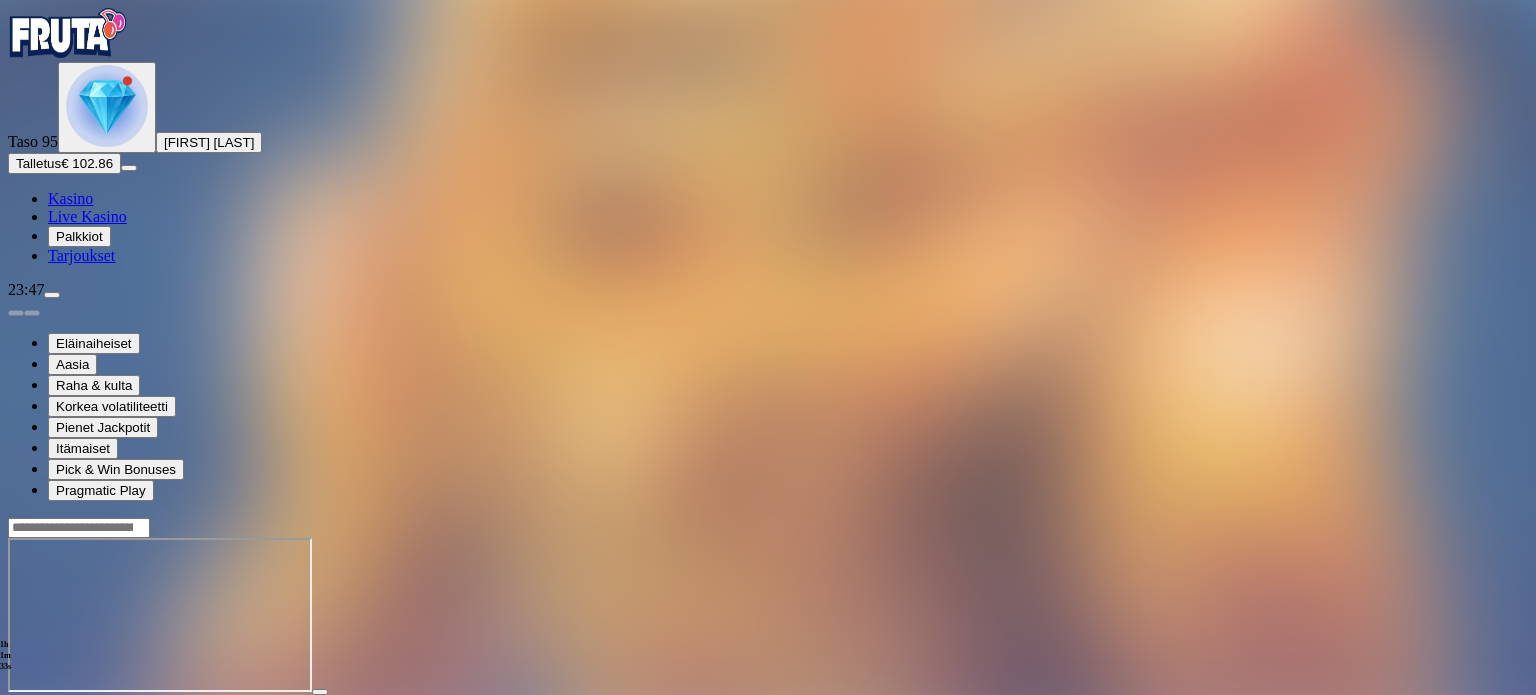 click at bounding box center (16, 710) 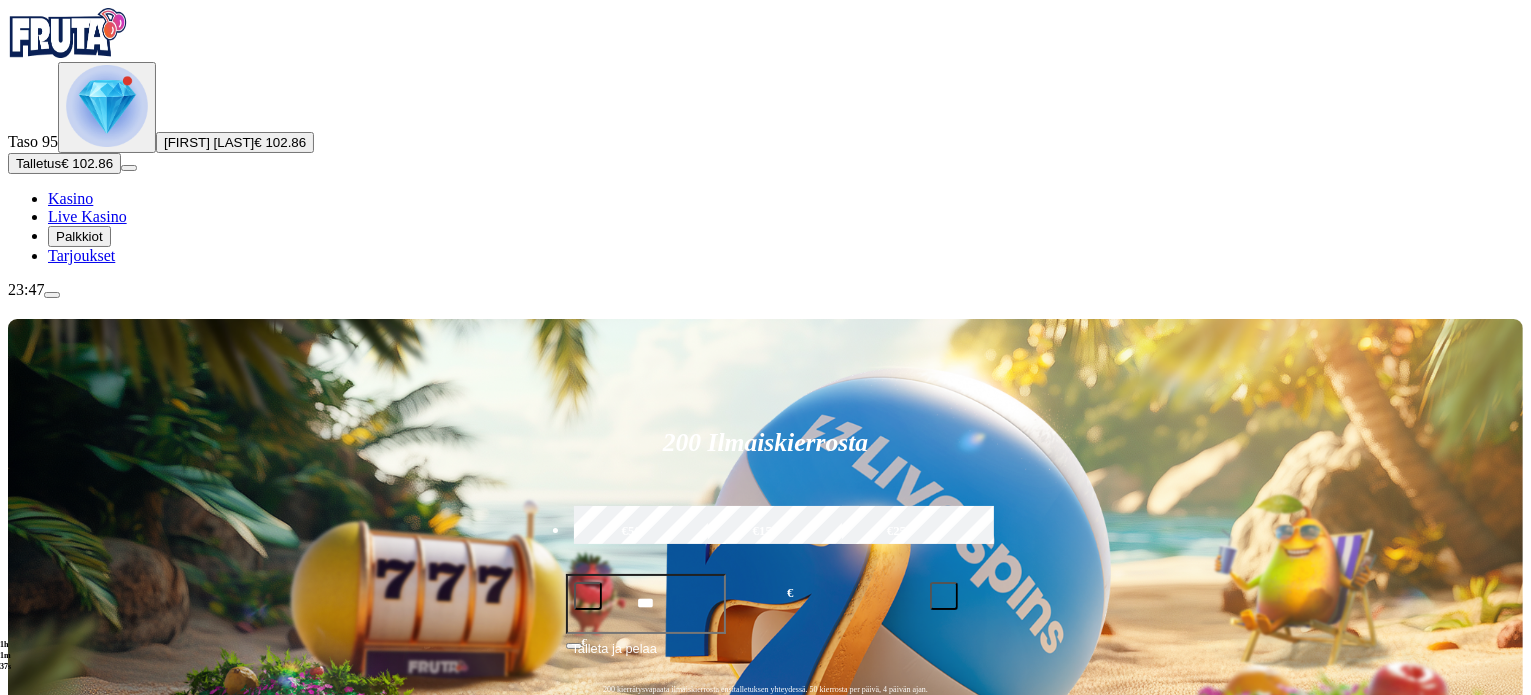 click on "Live Kasino" at bounding box center [87, 216] 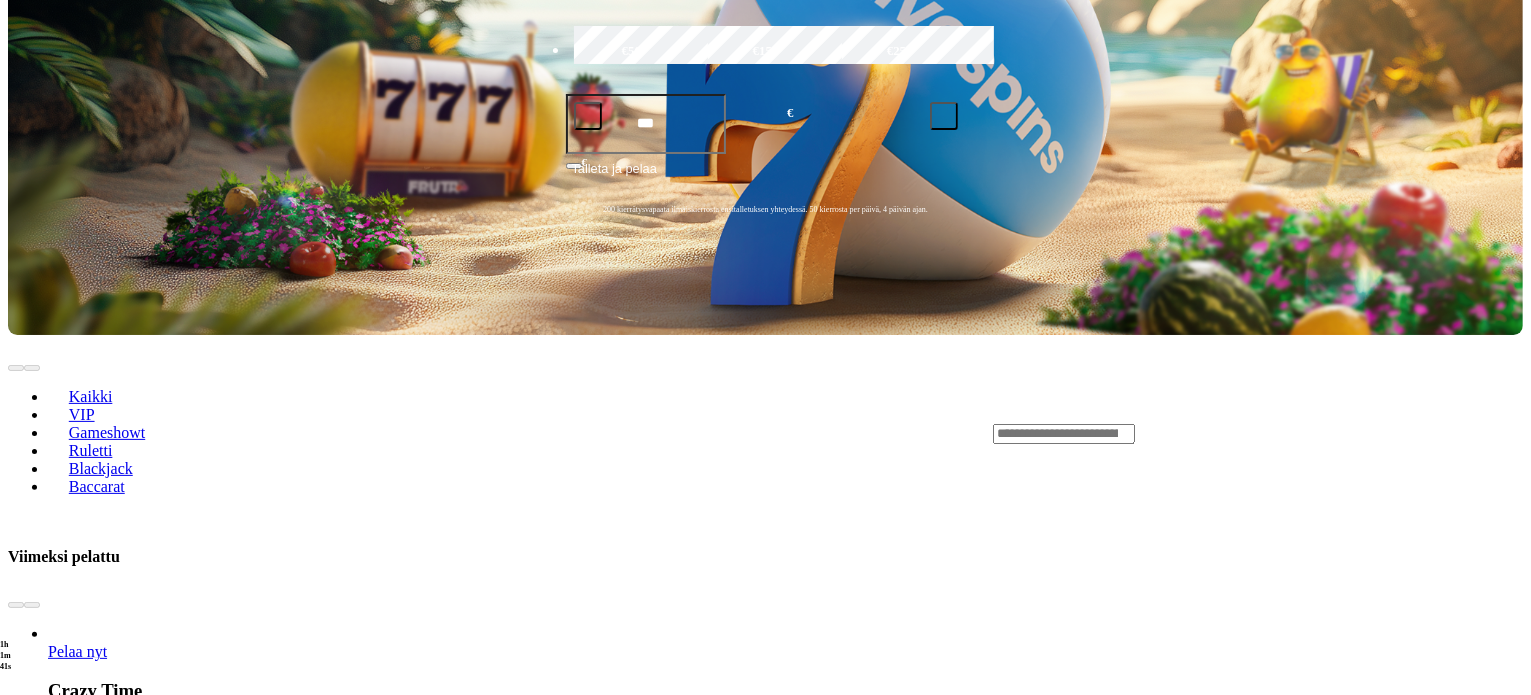 scroll, scrollTop: 500, scrollLeft: 0, axis: vertical 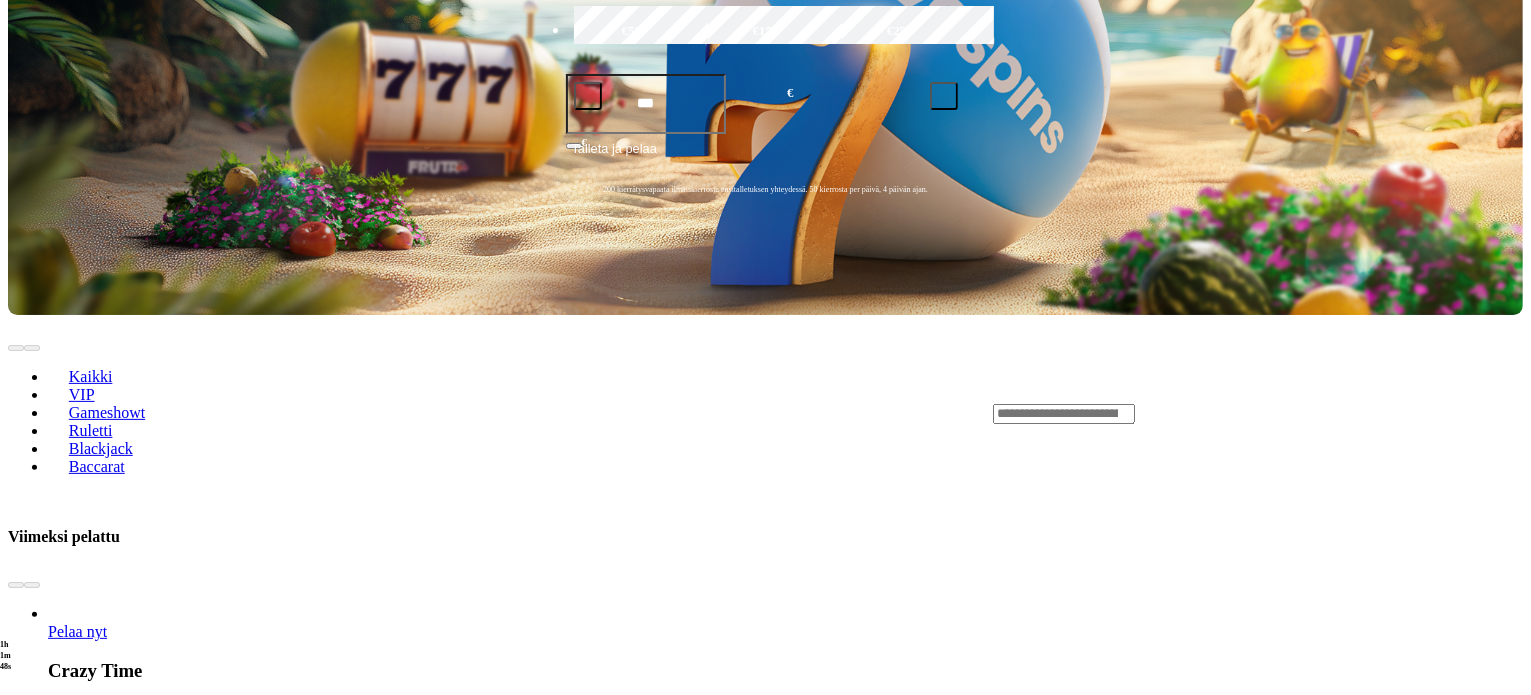 click on "Pelaa nyt" at bounding box center [77, 822] 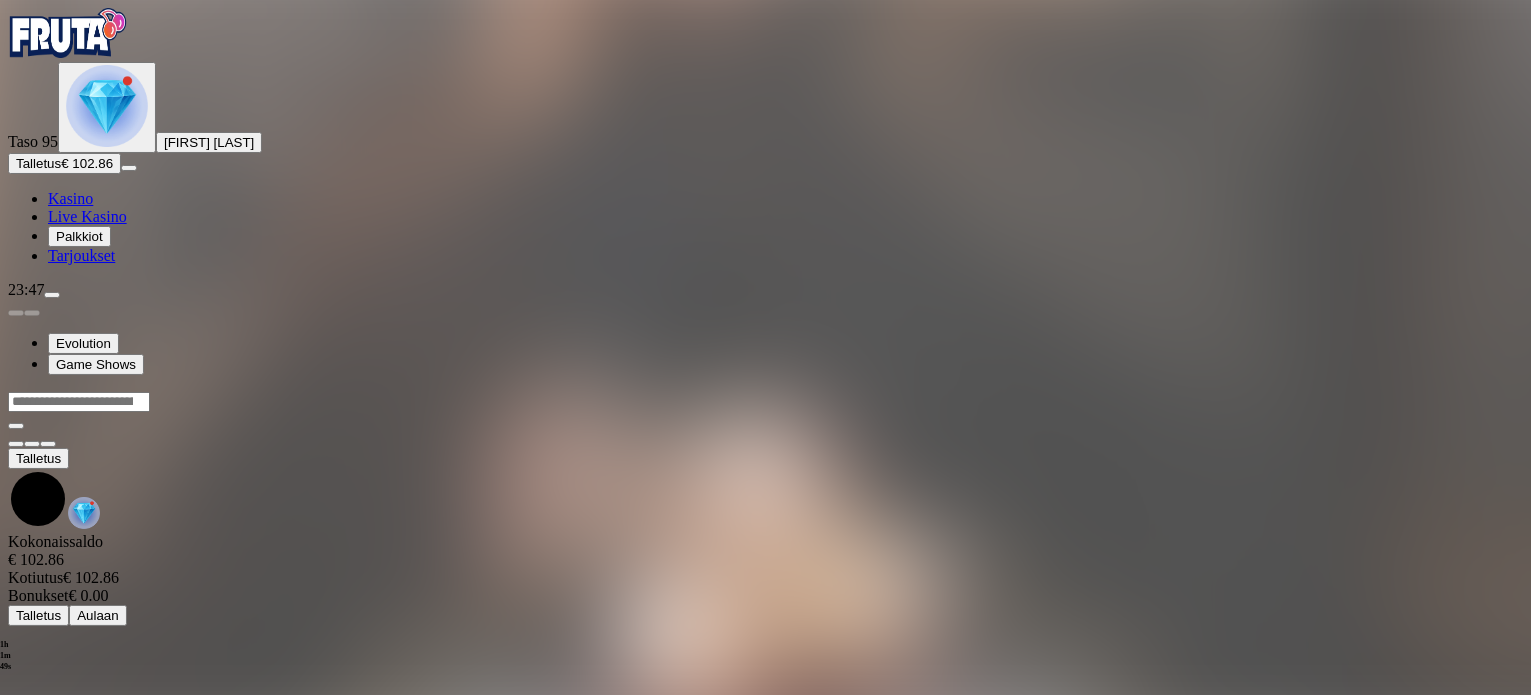 scroll, scrollTop: 0, scrollLeft: 0, axis: both 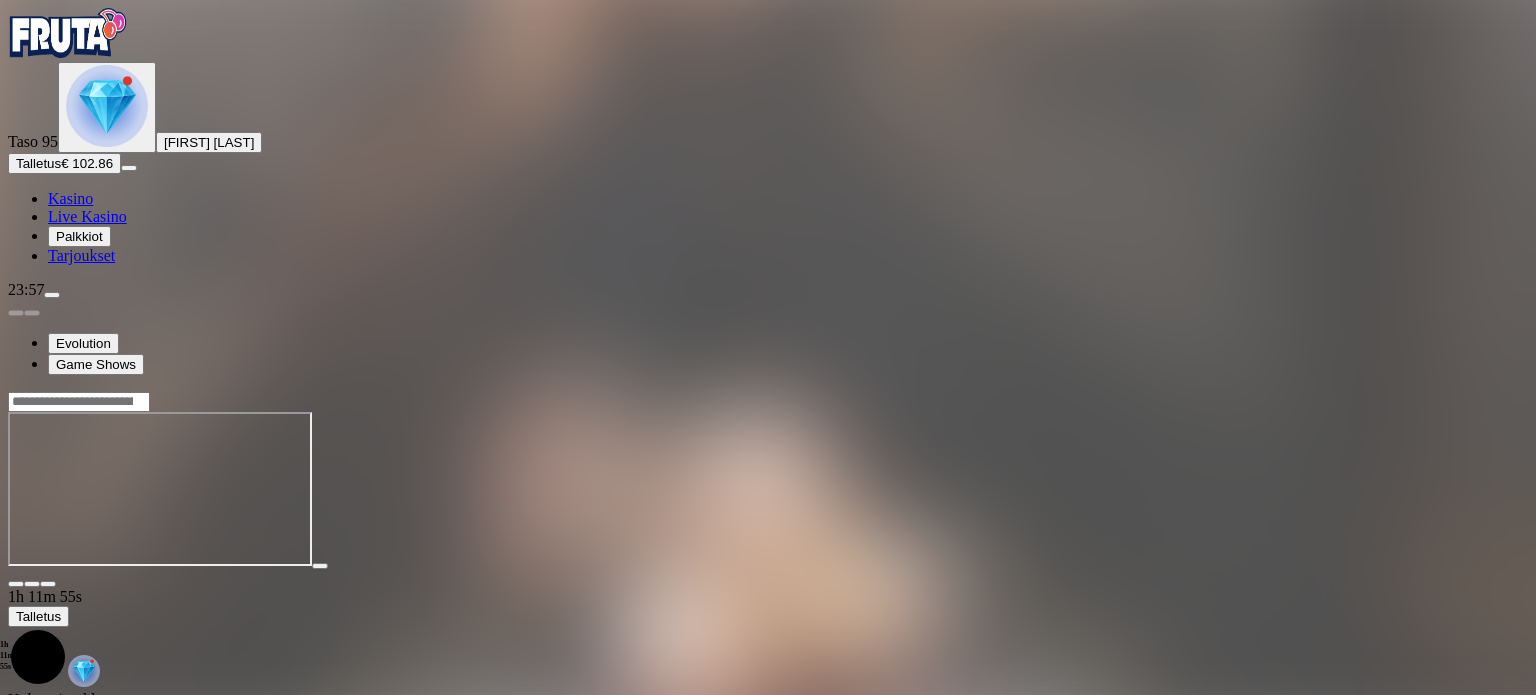 click at bounding box center [16, 584] 